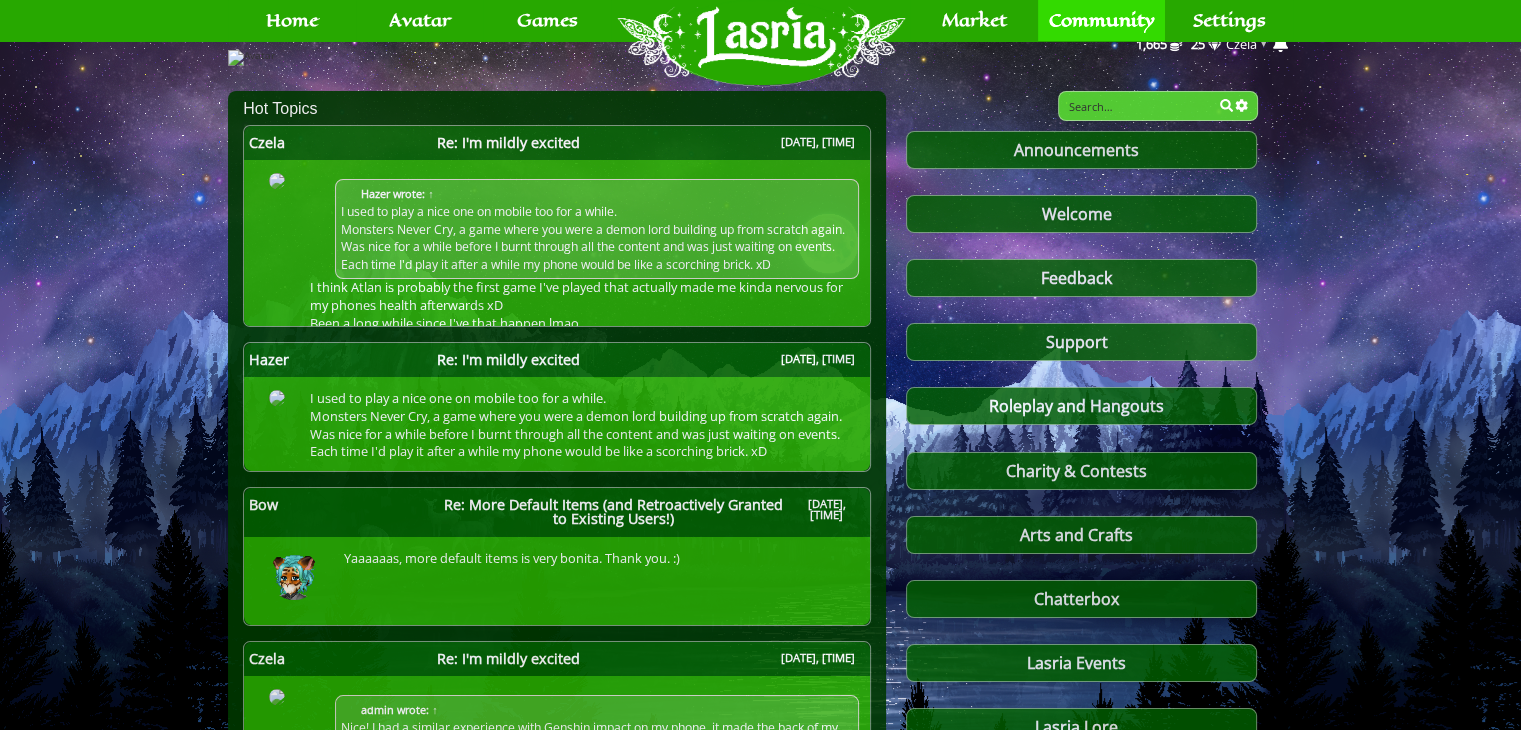 scroll, scrollTop: 0, scrollLeft: 0, axis: both 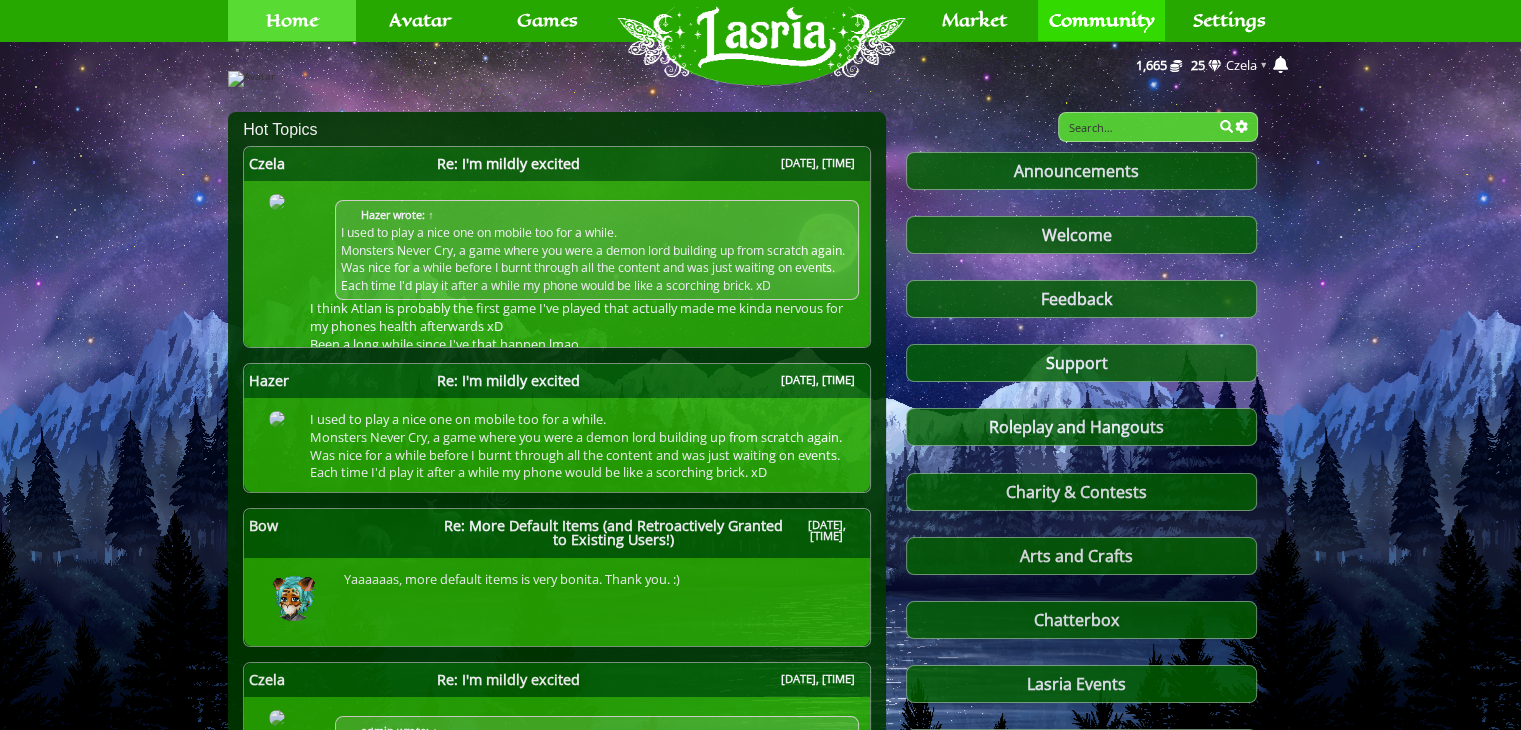 click on "Home" at bounding box center (292, 20) 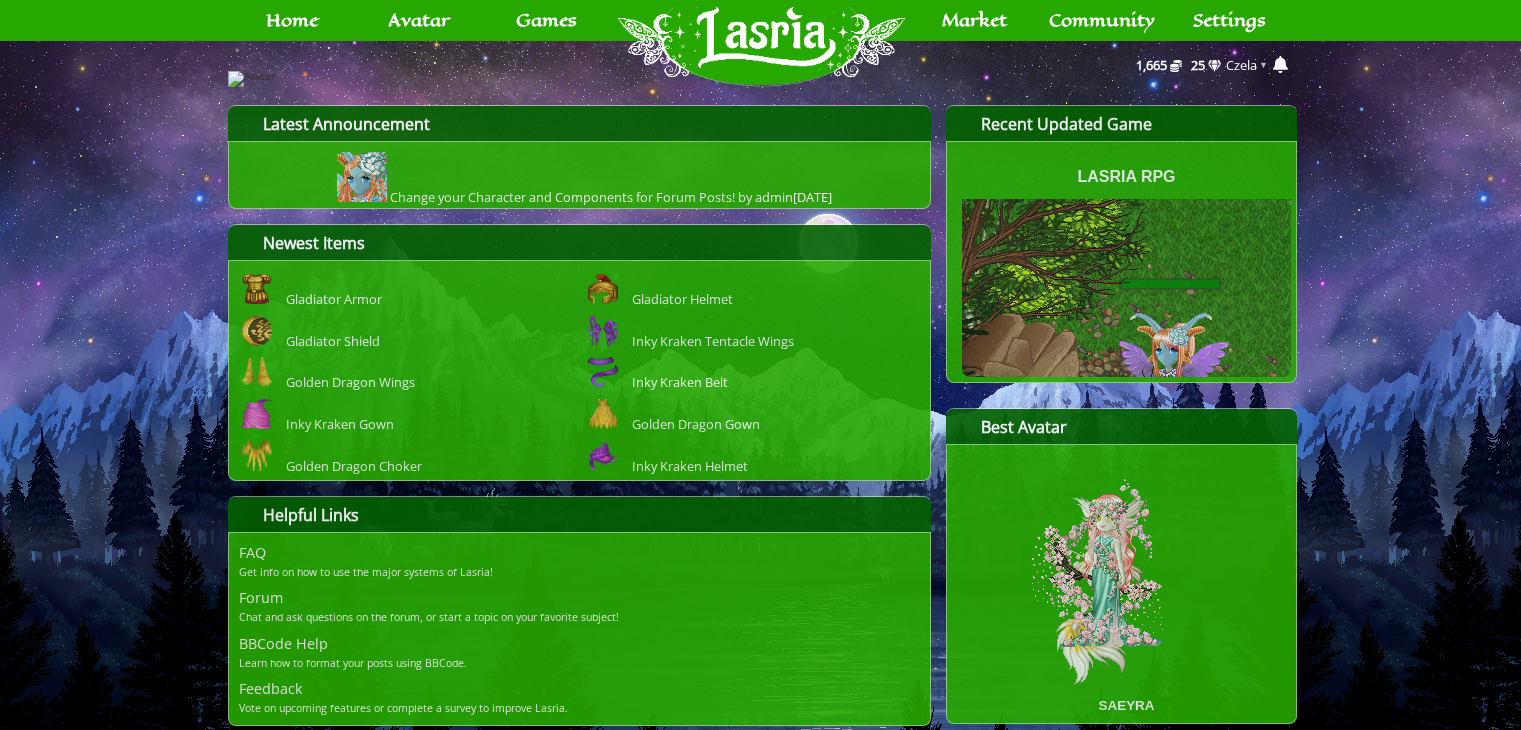 scroll, scrollTop: 0, scrollLeft: 0, axis: both 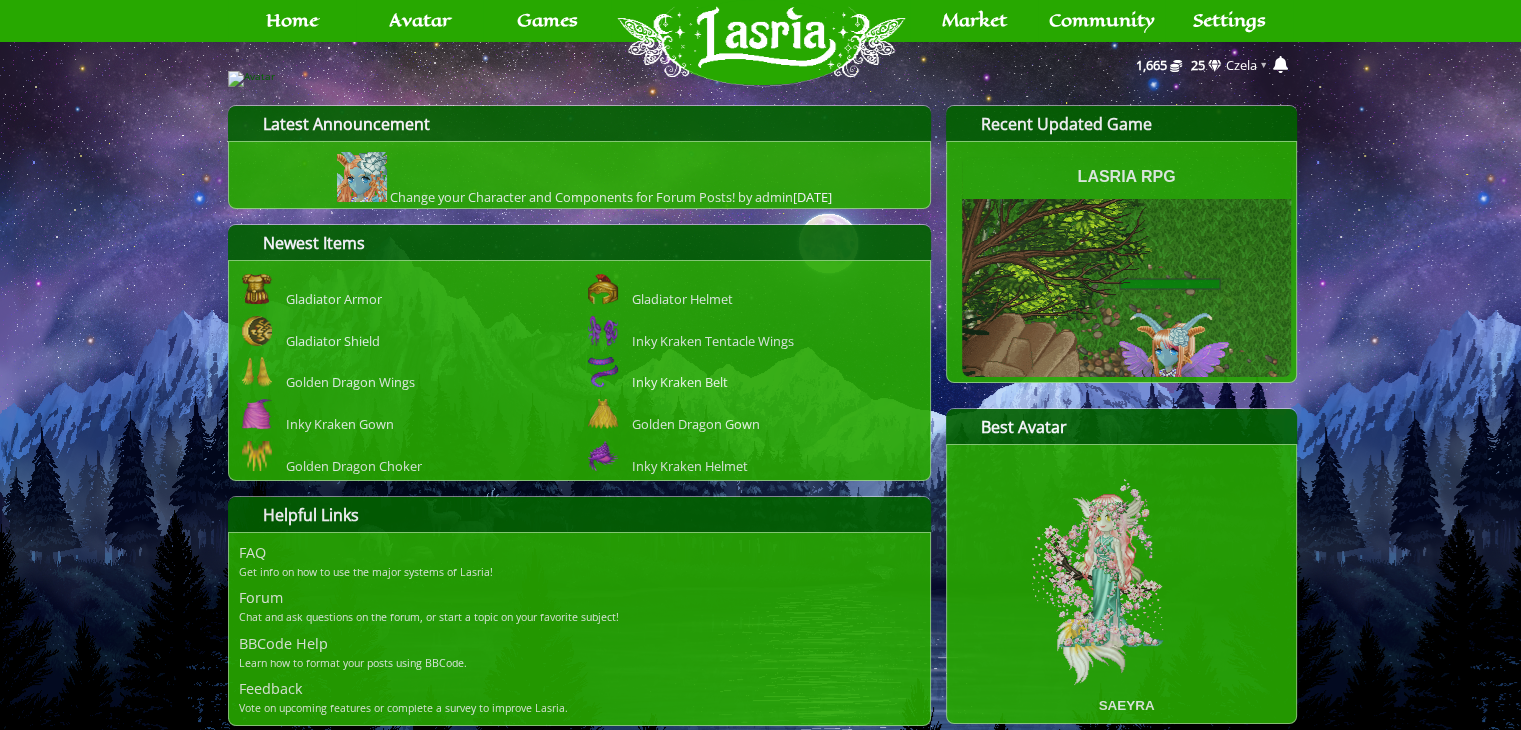 click at bounding box center [760, 79] 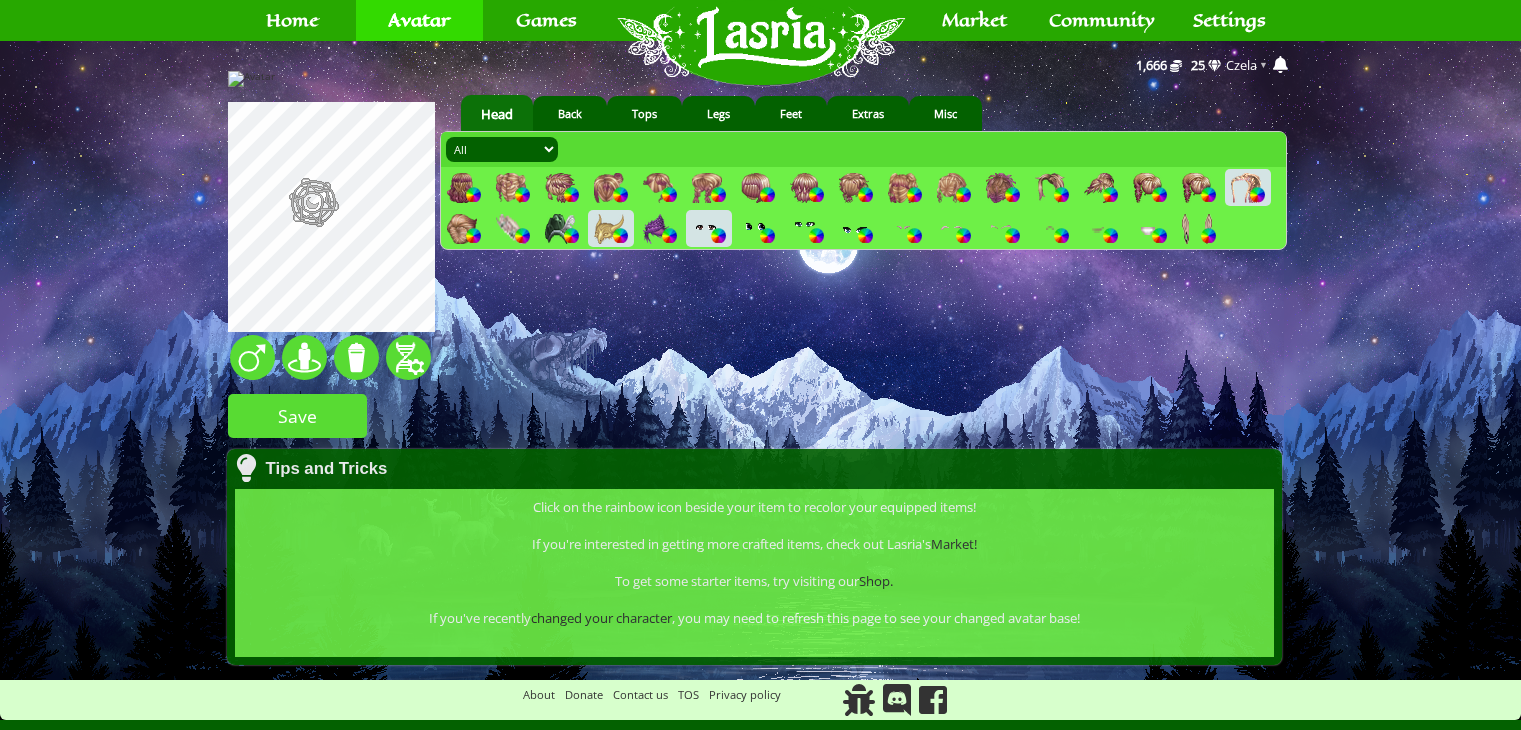 scroll, scrollTop: 0, scrollLeft: 0, axis: both 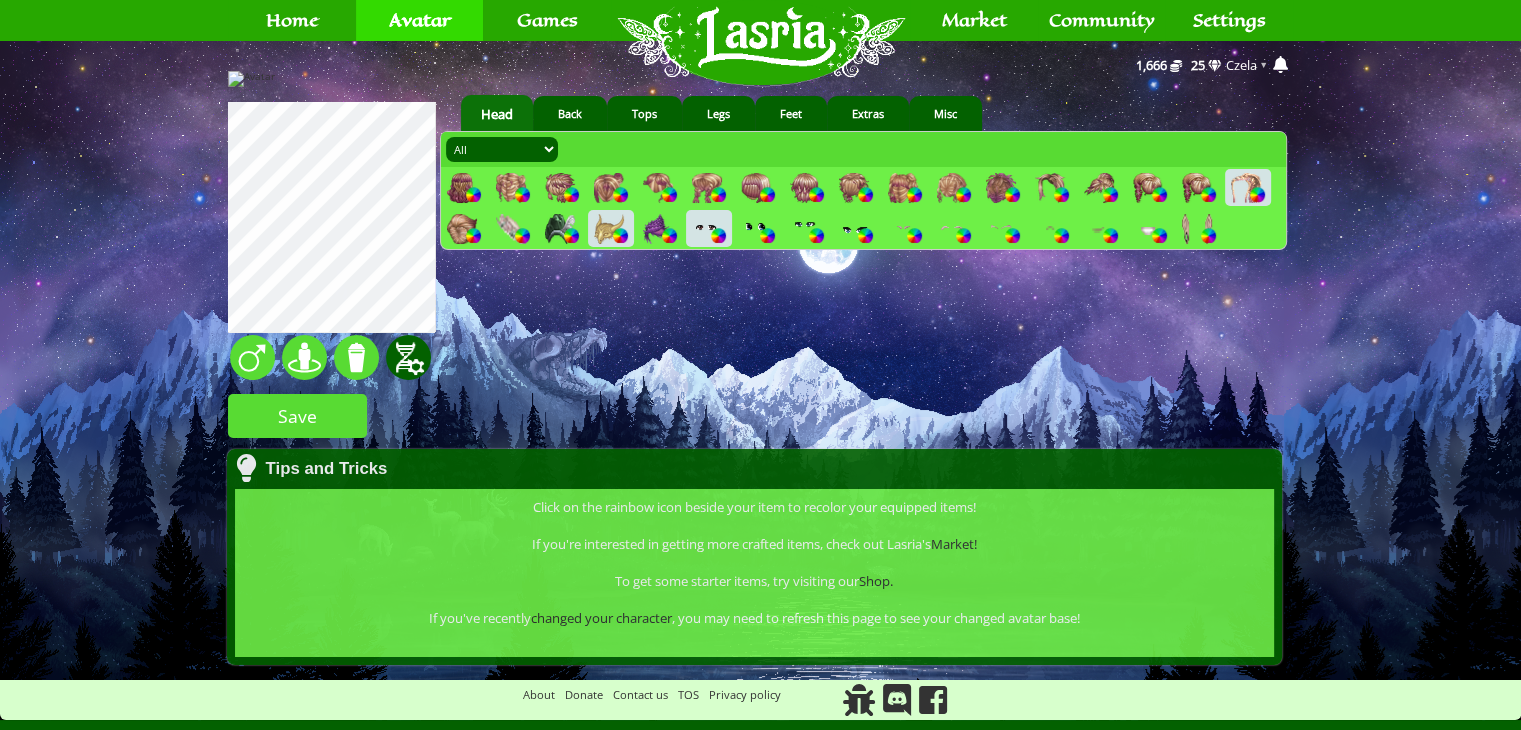 click at bounding box center [408, 357] 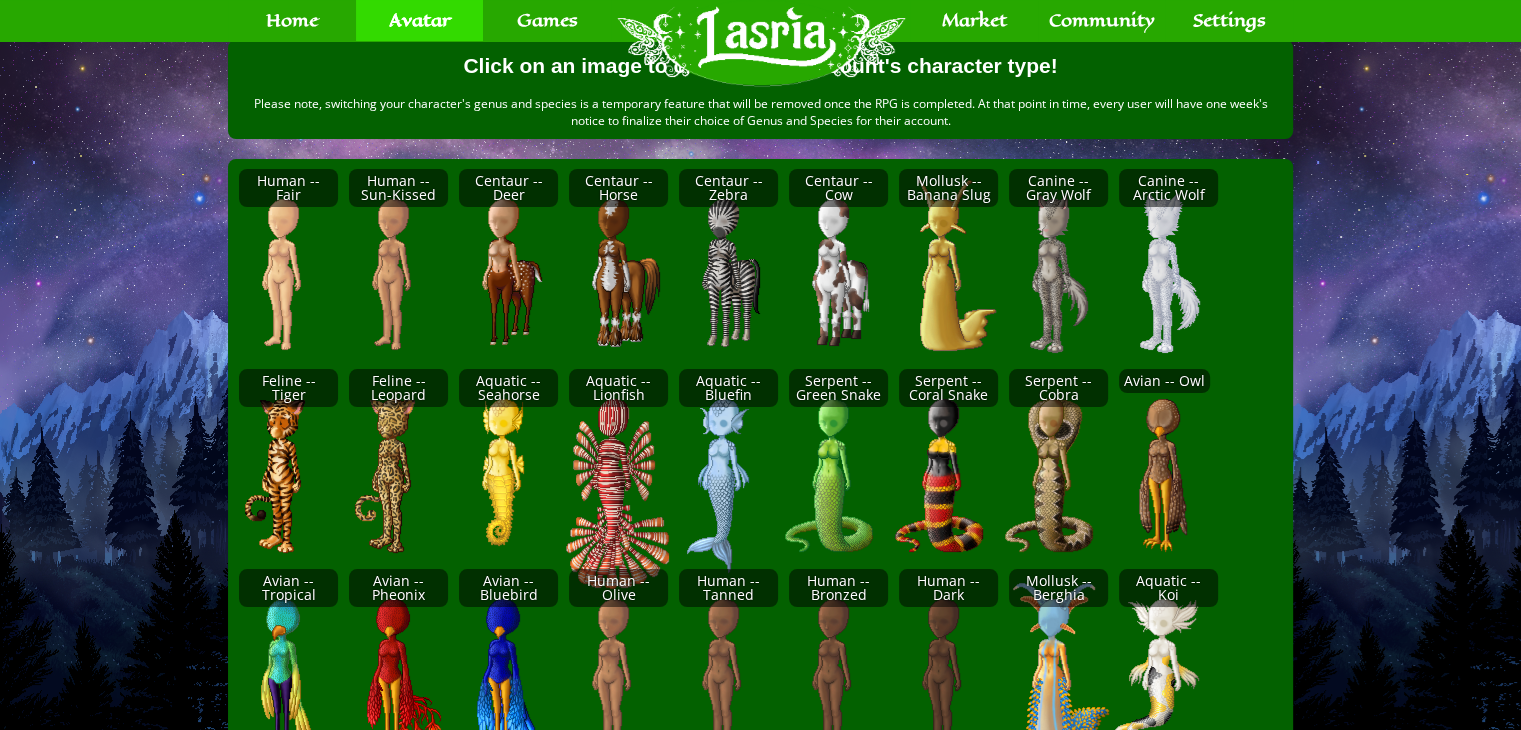 scroll, scrollTop: 68, scrollLeft: 0, axis: vertical 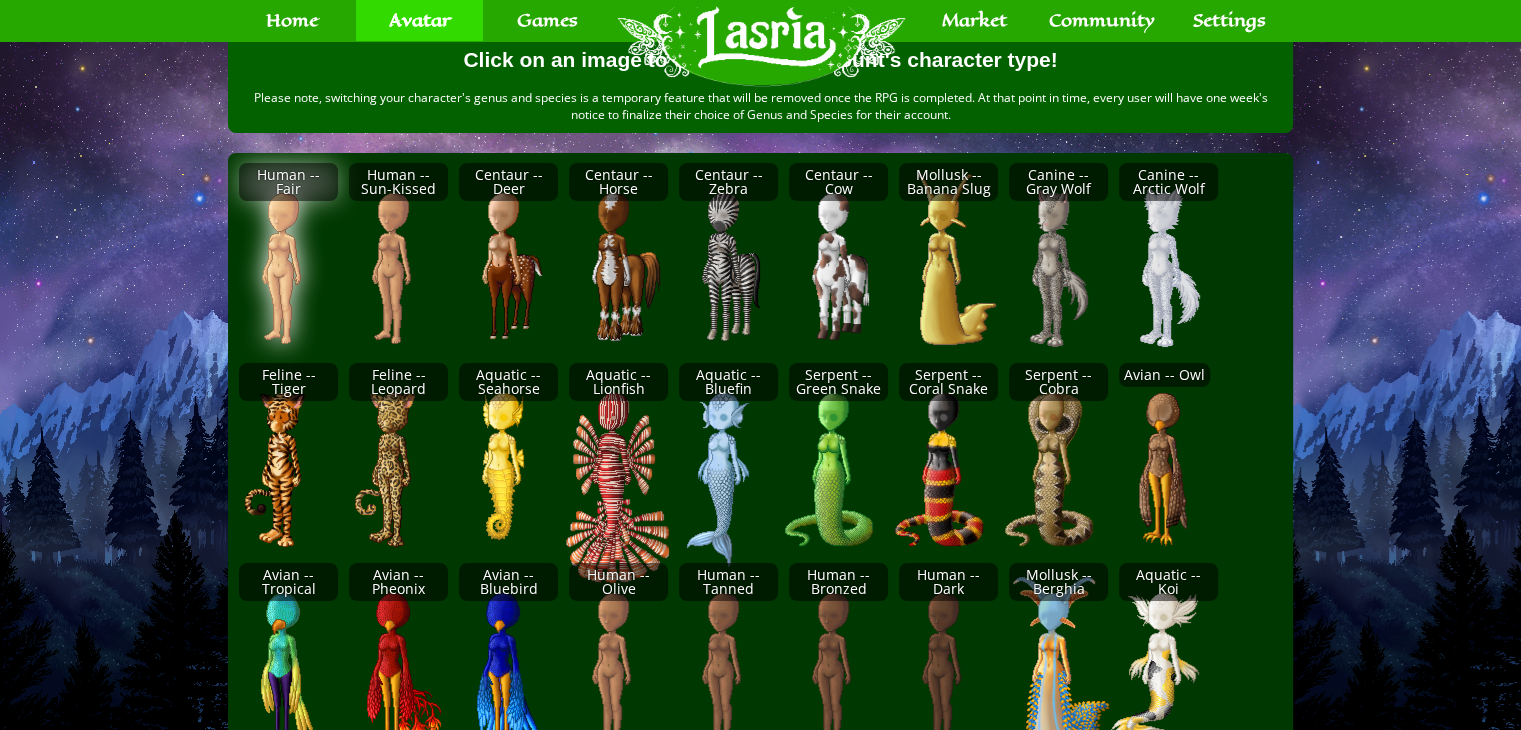 click at bounding box center [301, 268] 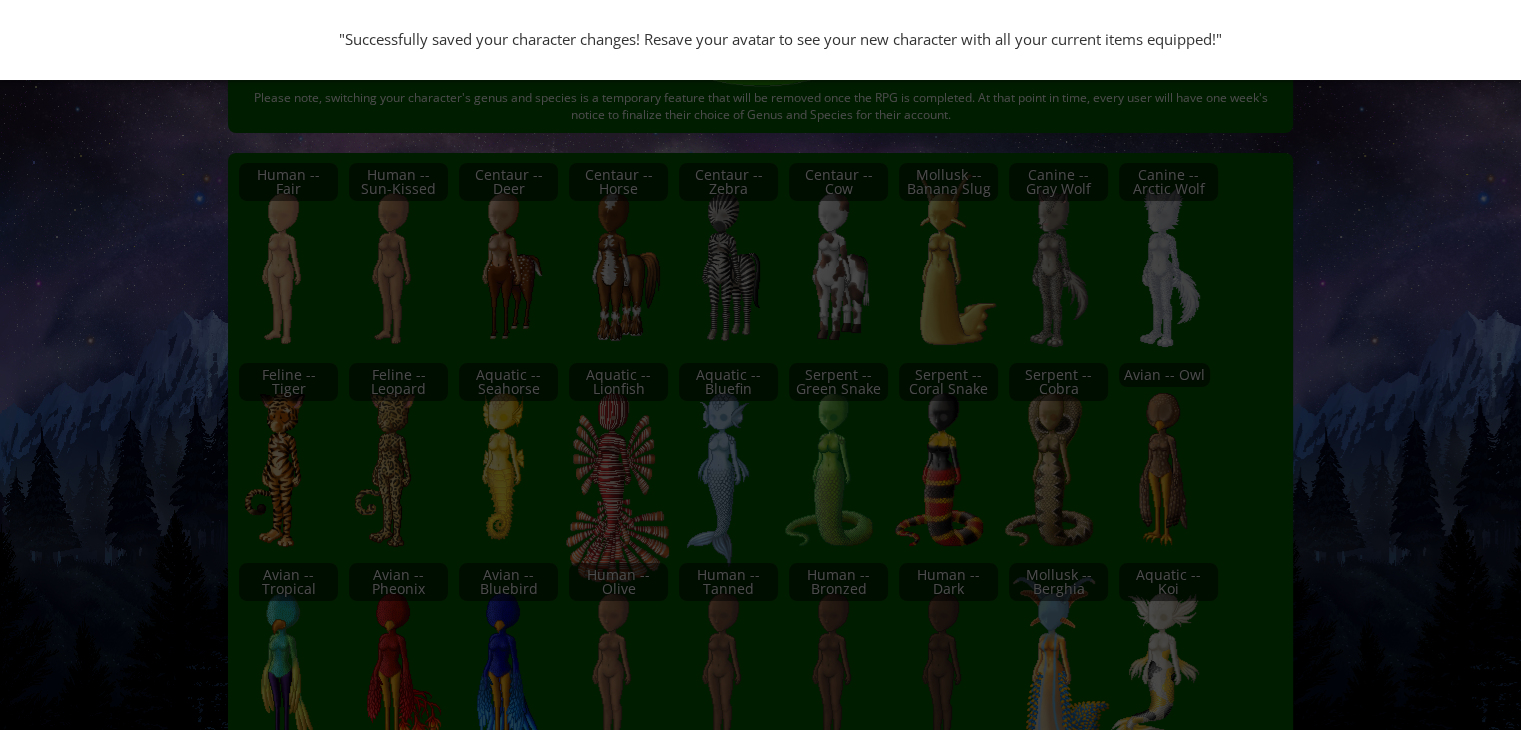 click on ""Successfully saved your character changes! Resave your avatar to see your new character with all your current items equipped!"" at bounding box center (760, 365) 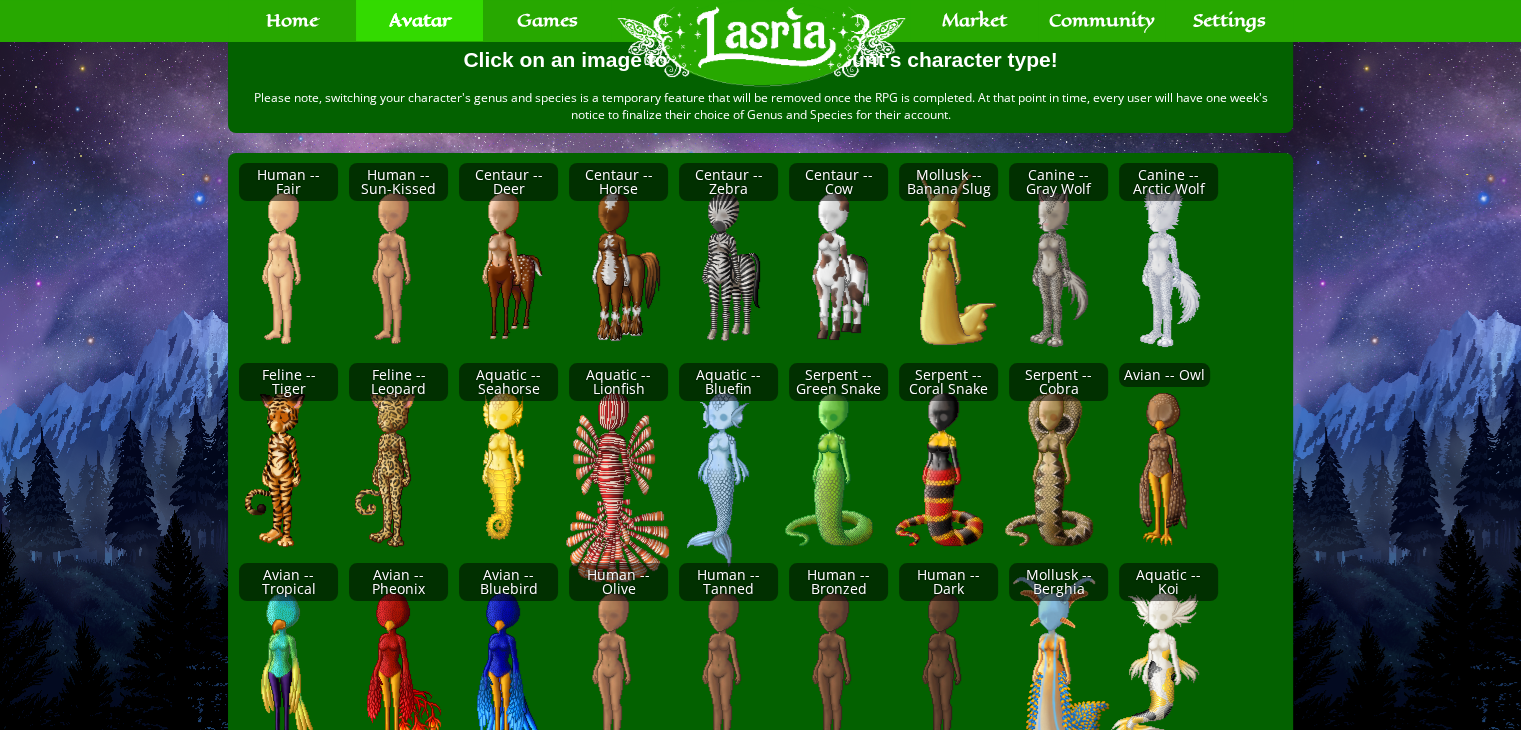 click at bounding box center (760, 11) 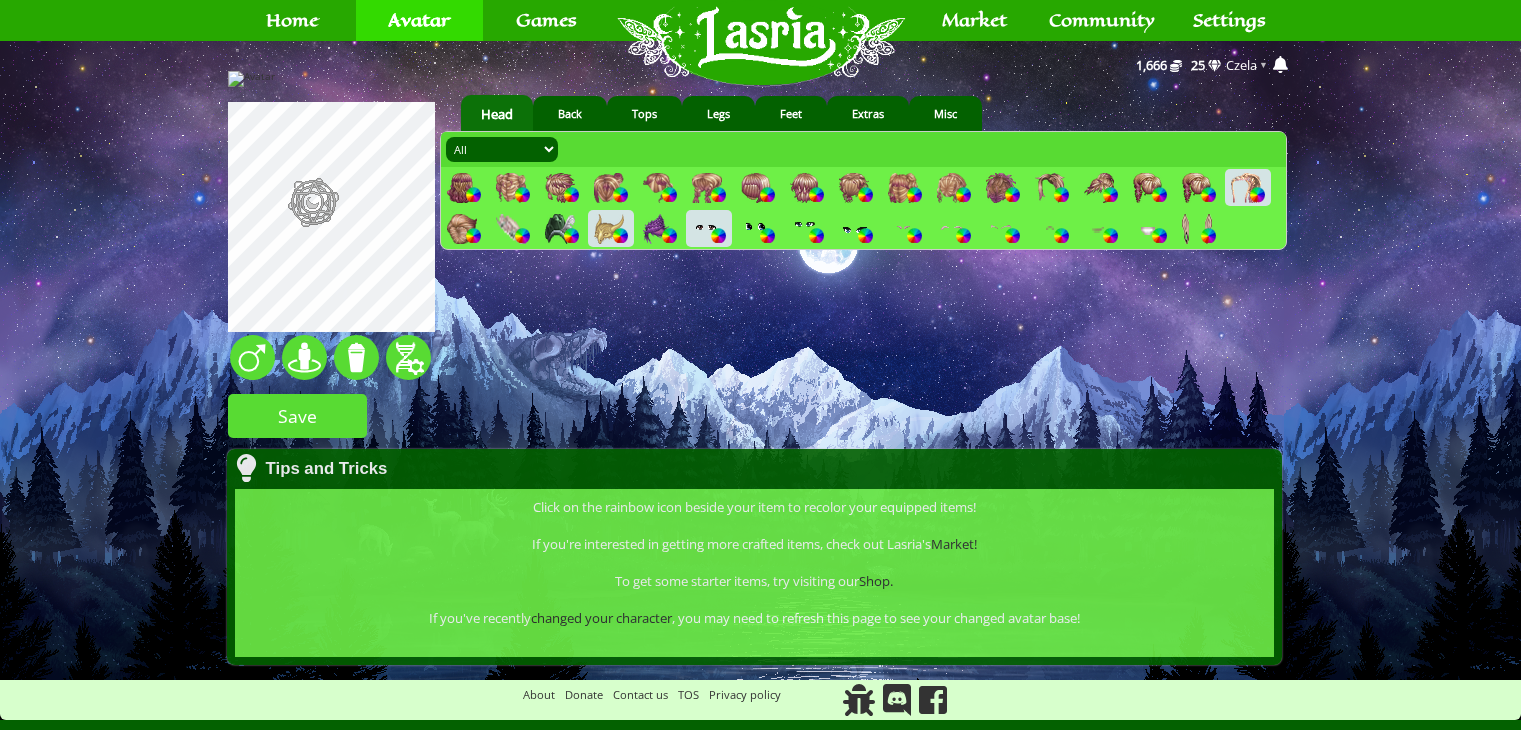 scroll, scrollTop: 0, scrollLeft: 0, axis: both 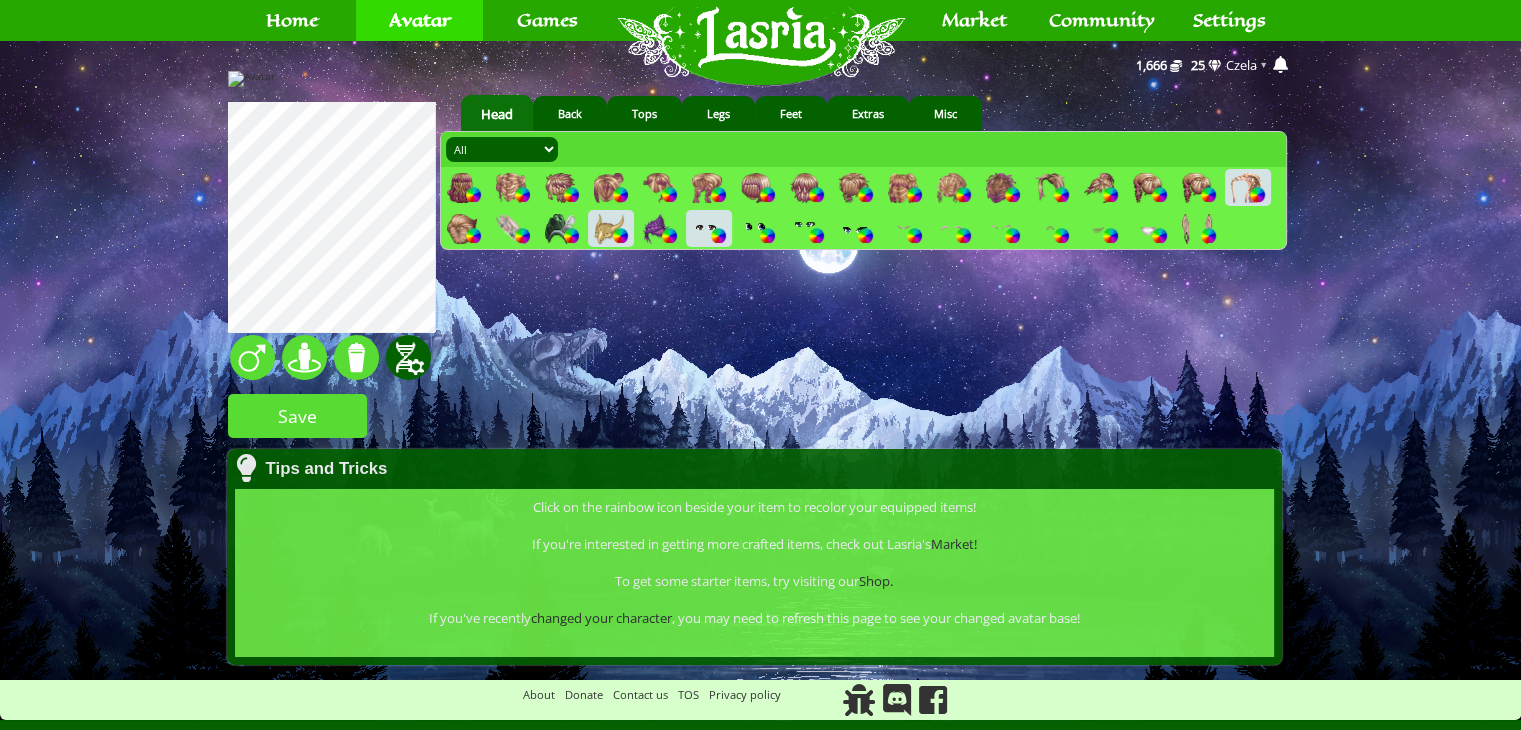 click at bounding box center (408, 357) 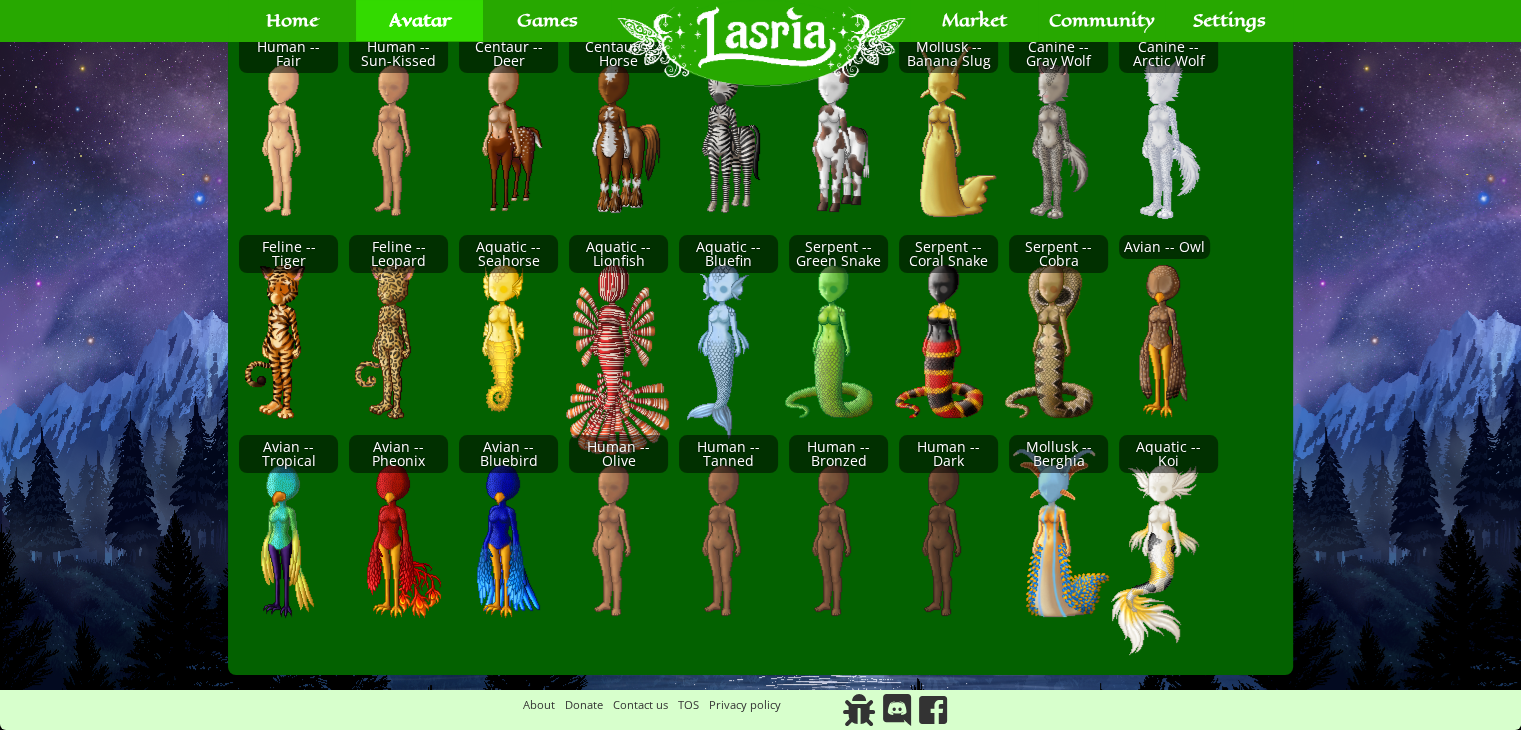 scroll, scrollTop: 408, scrollLeft: 0, axis: vertical 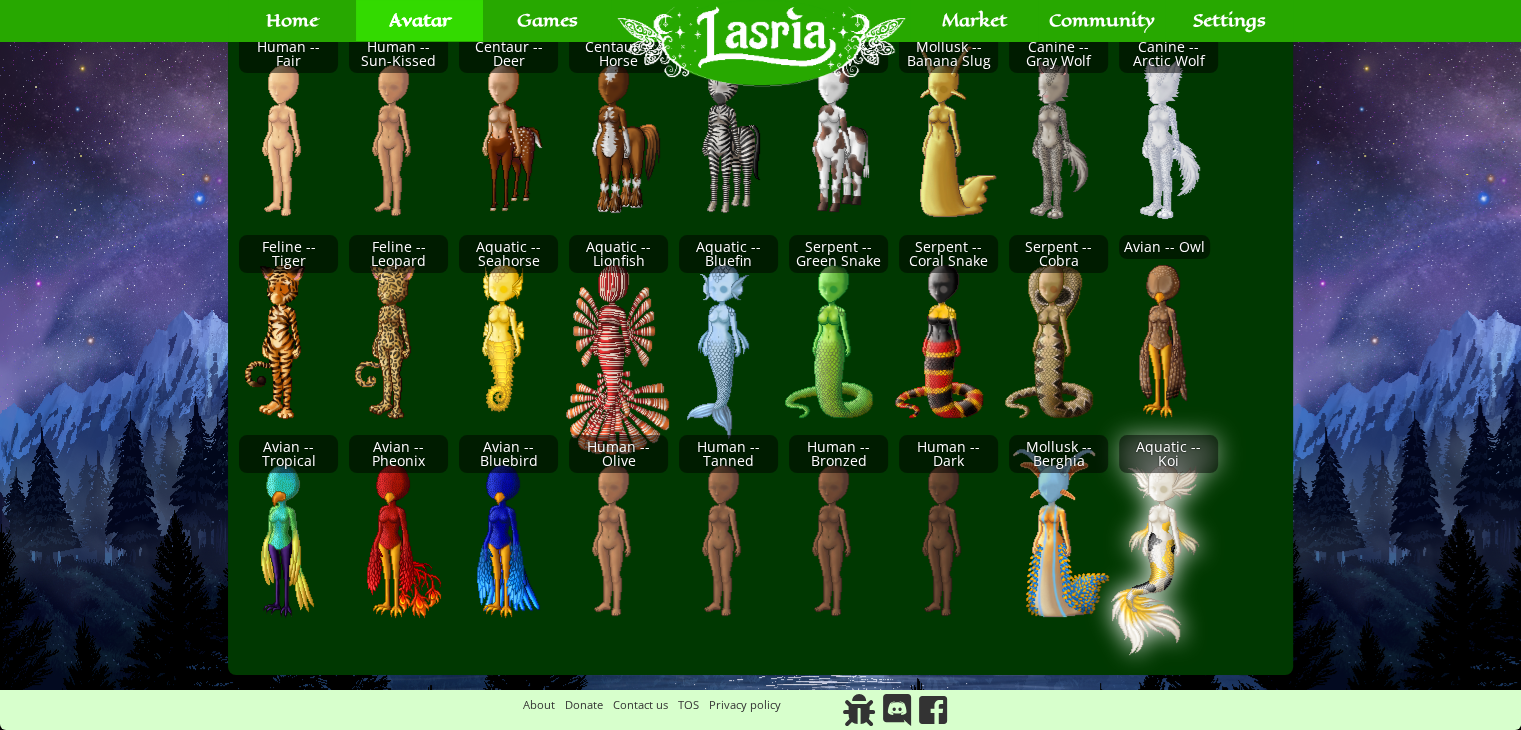 click at bounding box center (1181, 540) 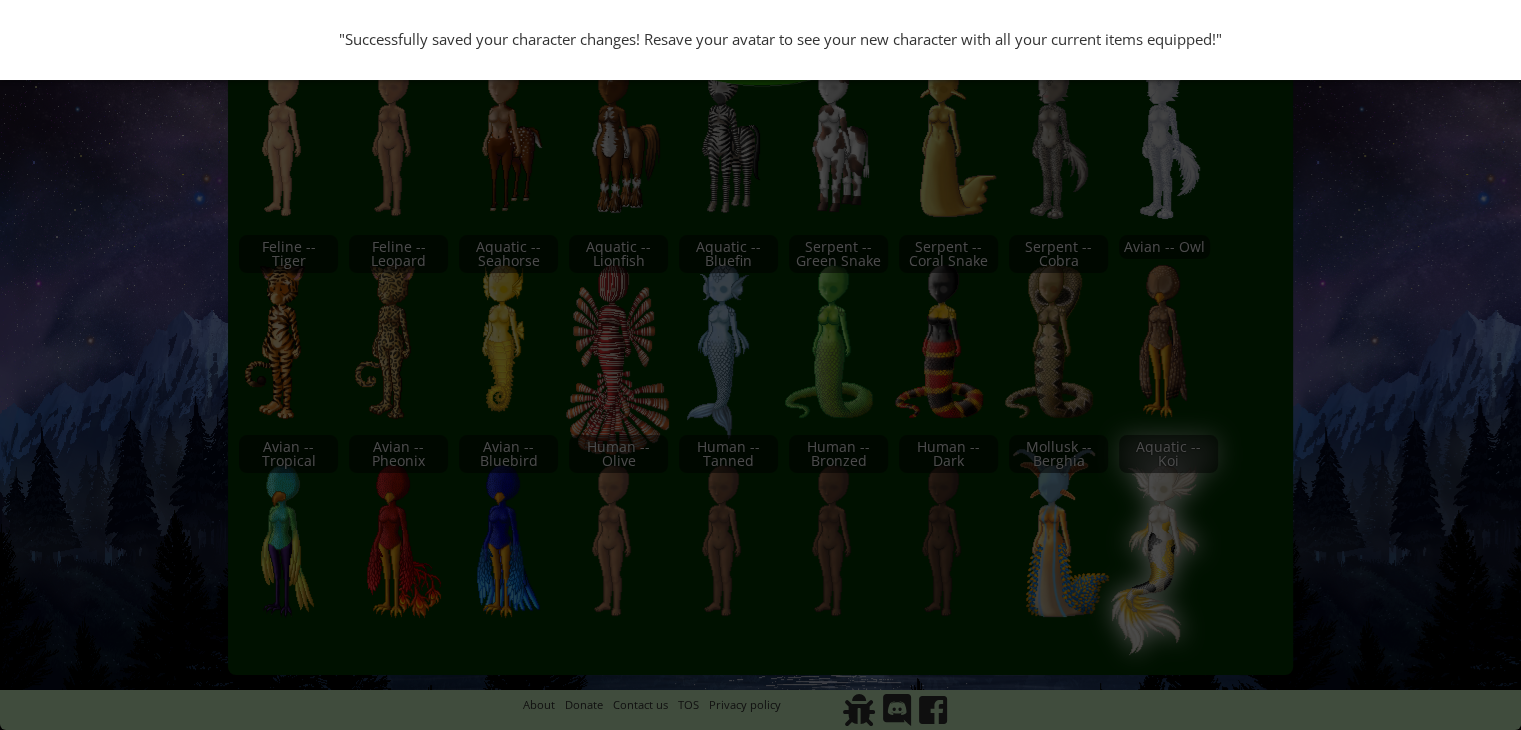 click on ""Successfully saved your character changes! Resave your avatar to see your new character with all your current items equipped!"" at bounding box center (760, 365) 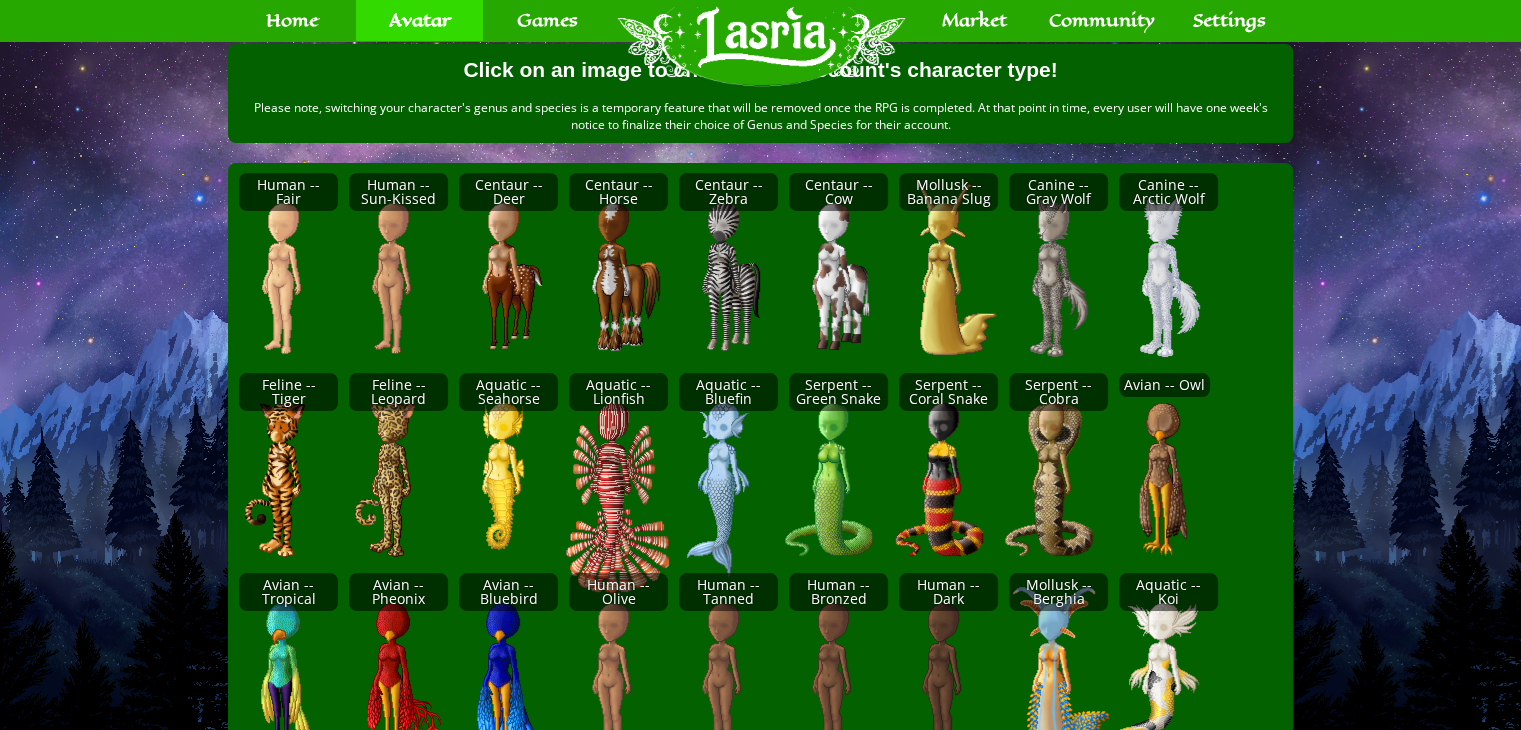 scroll, scrollTop: 0, scrollLeft: 0, axis: both 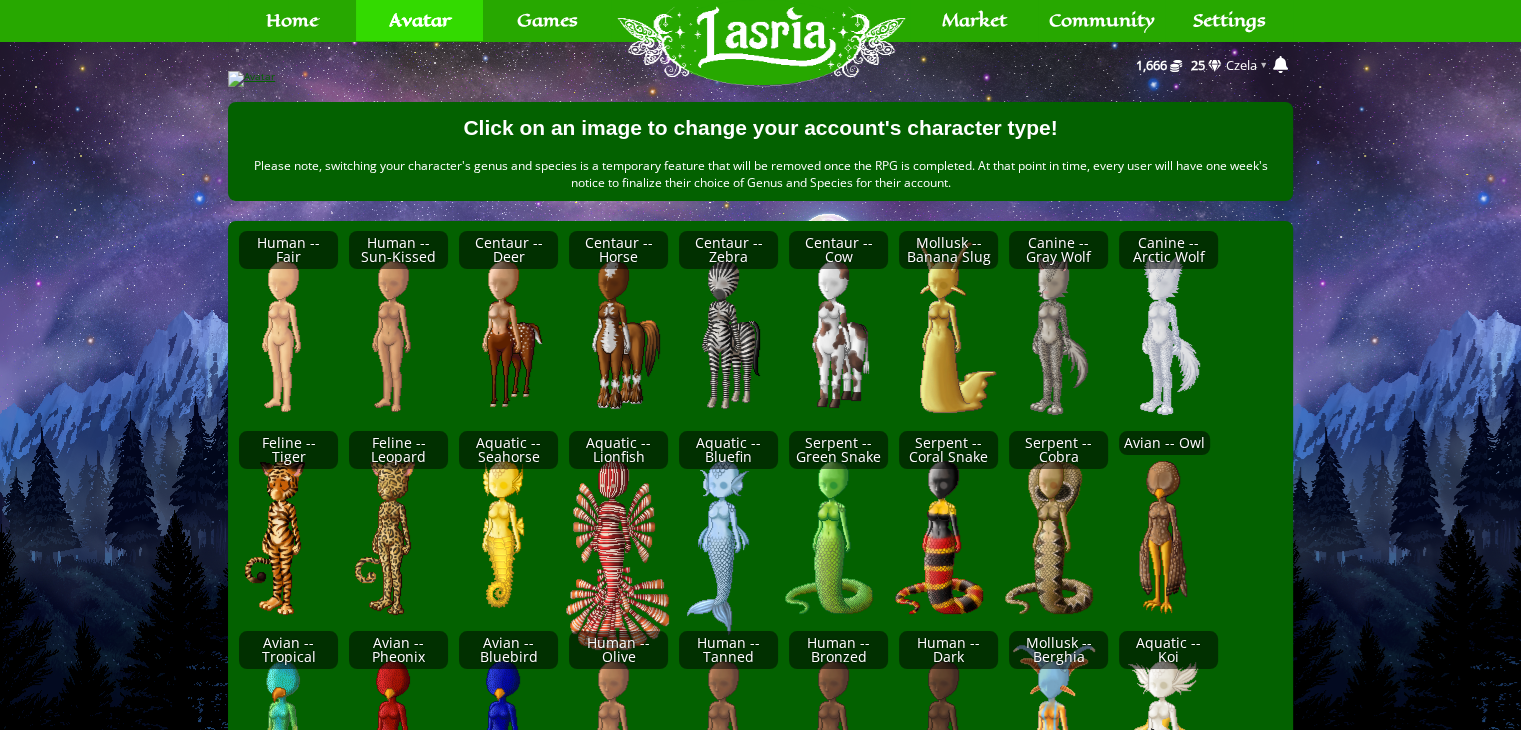 click at bounding box center [760, 79] 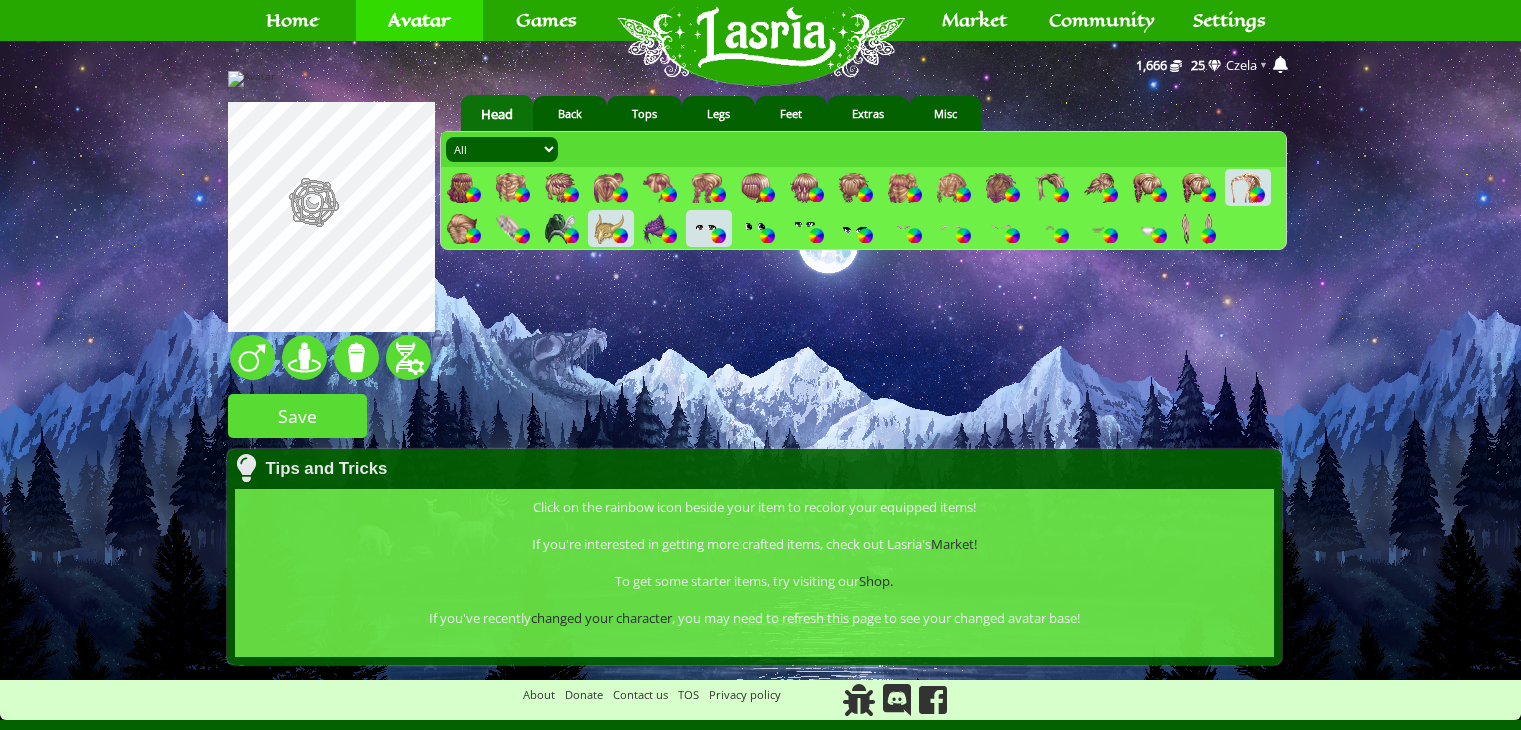 scroll, scrollTop: 0, scrollLeft: 0, axis: both 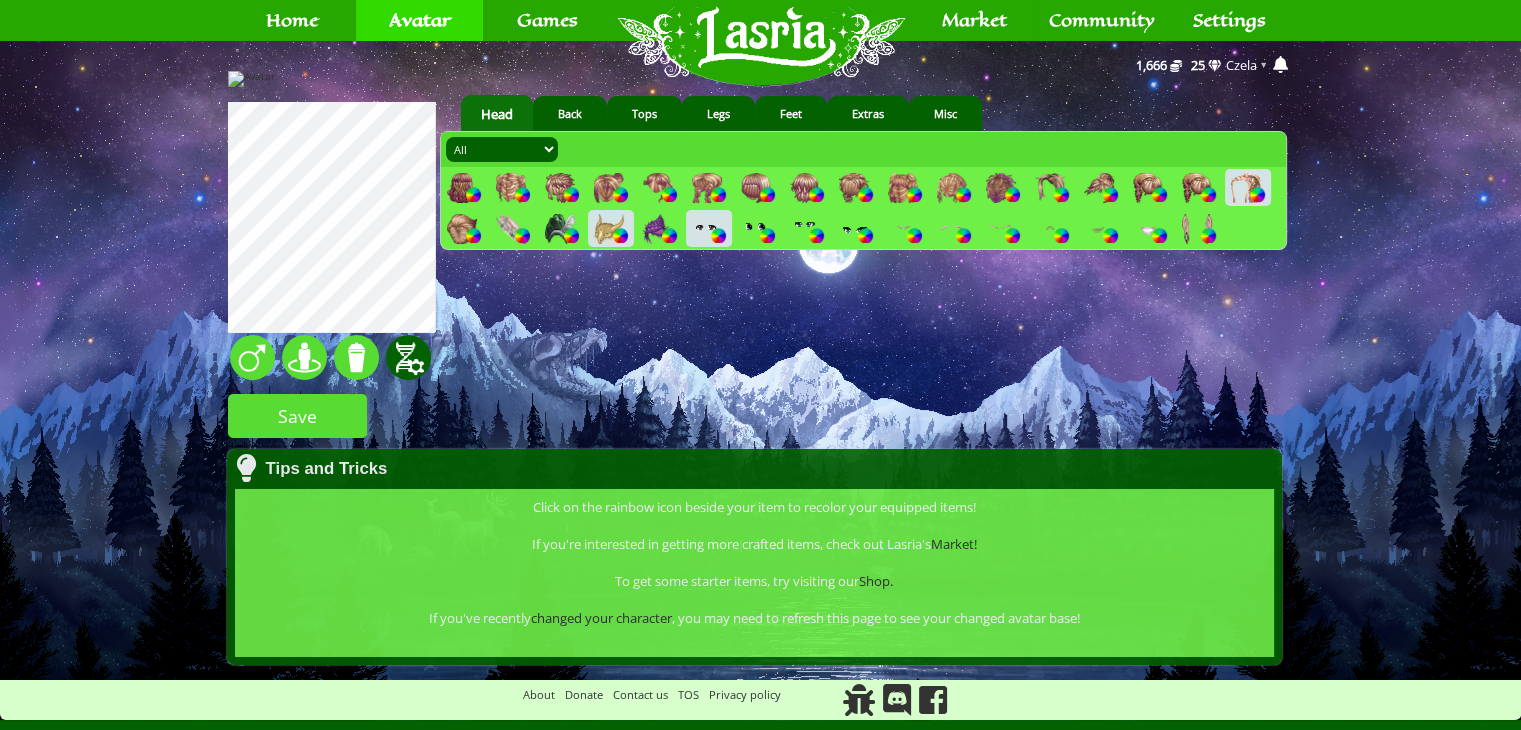 click at bounding box center (408, 357) 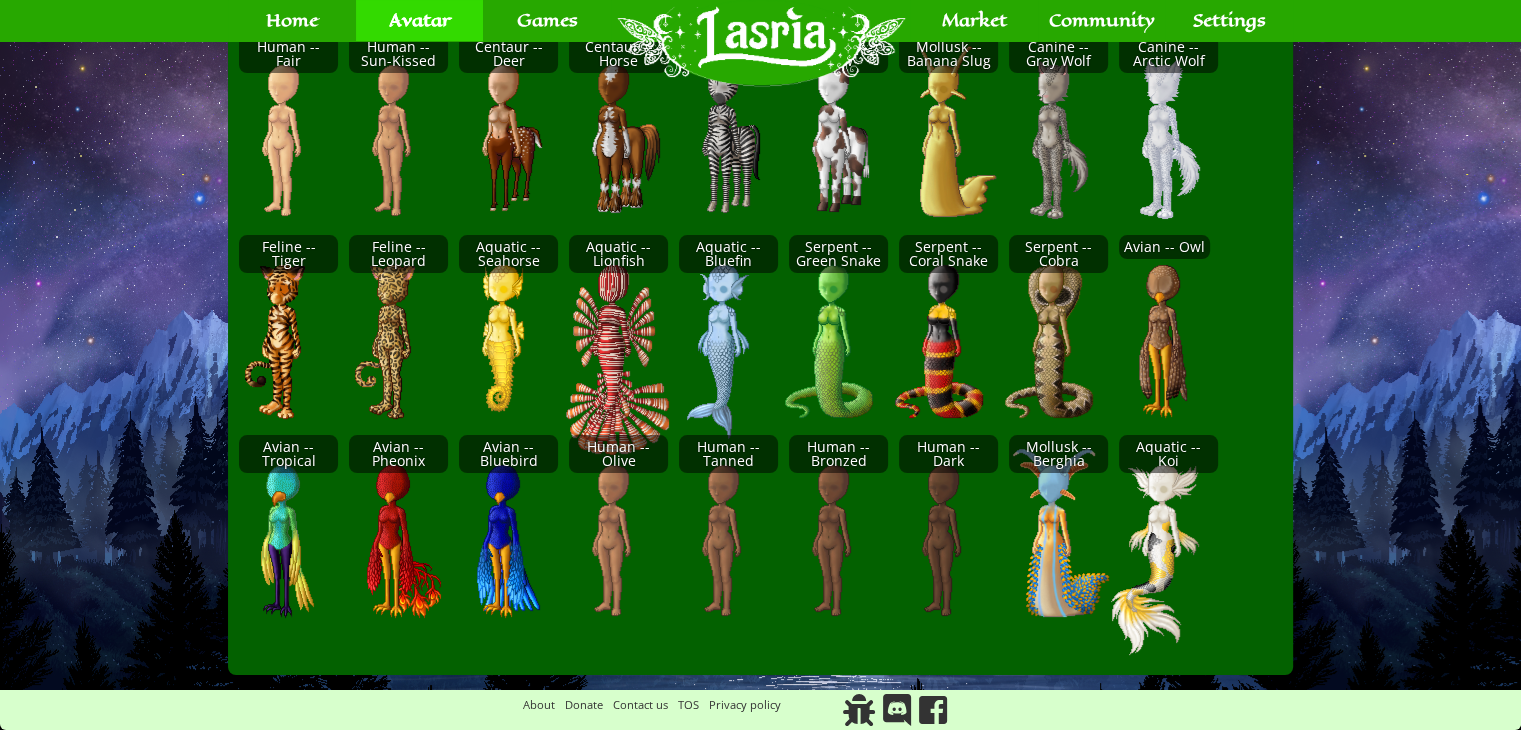 scroll, scrollTop: 276, scrollLeft: 0, axis: vertical 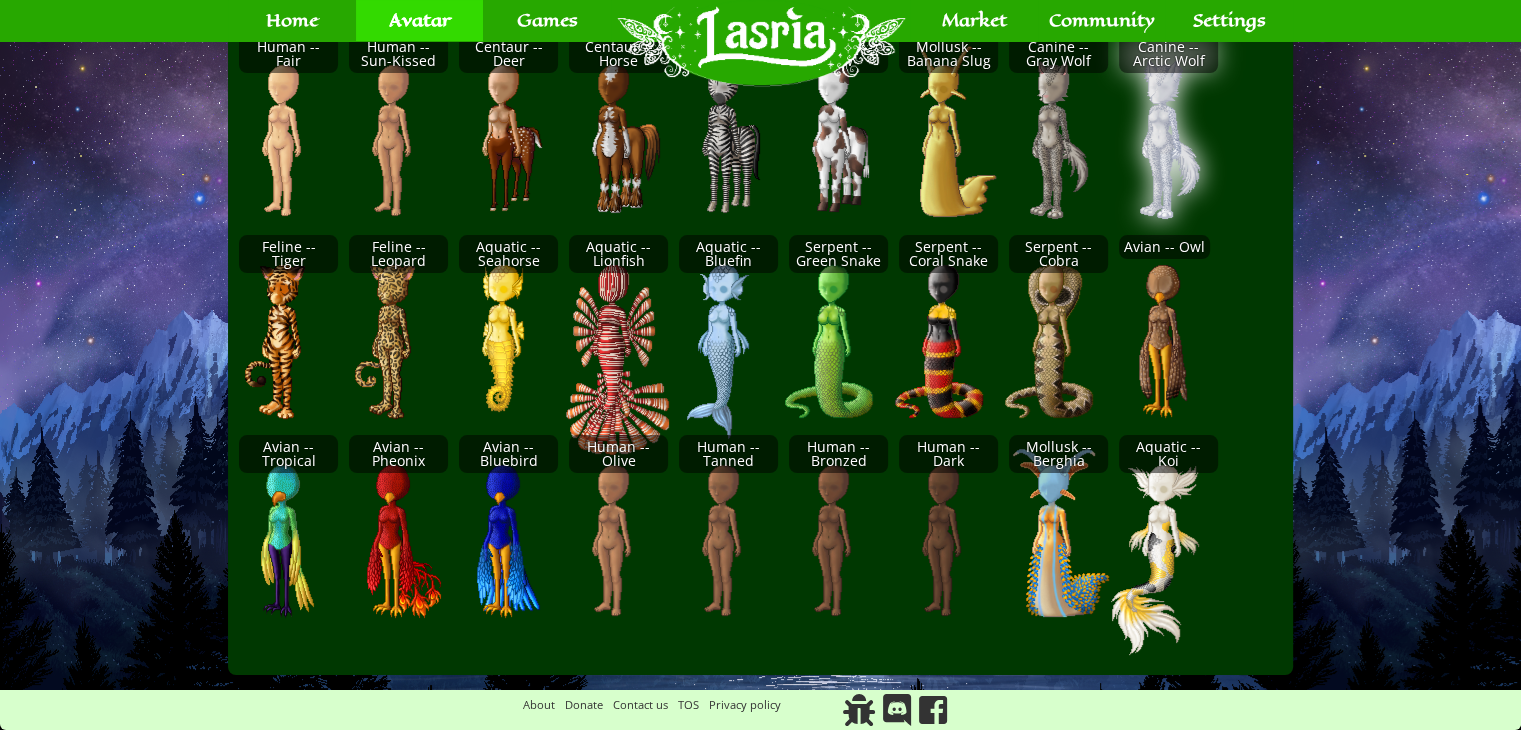 click at bounding box center (1181, 140) 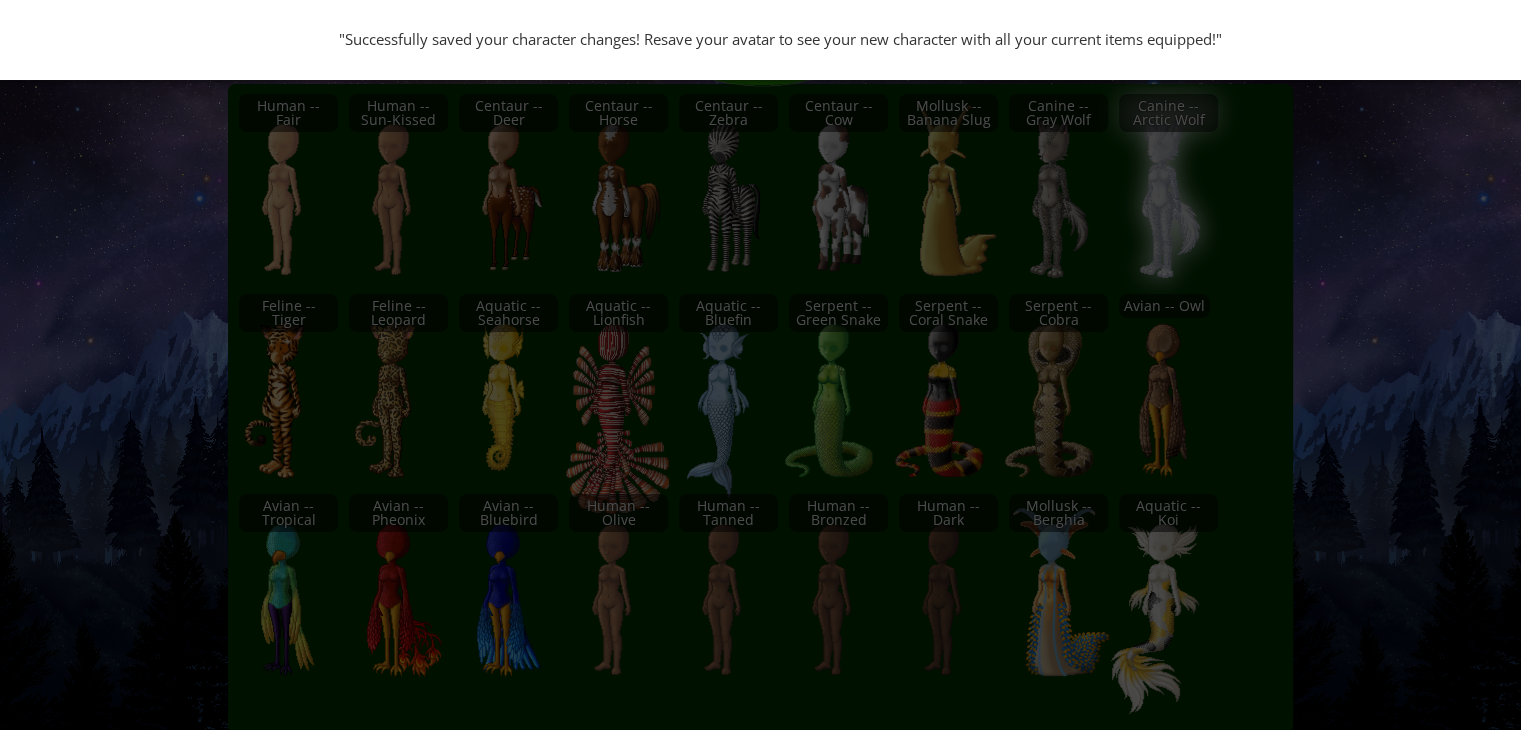 scroll, scrollTop: 0, scrollLeft: 0, axis: both 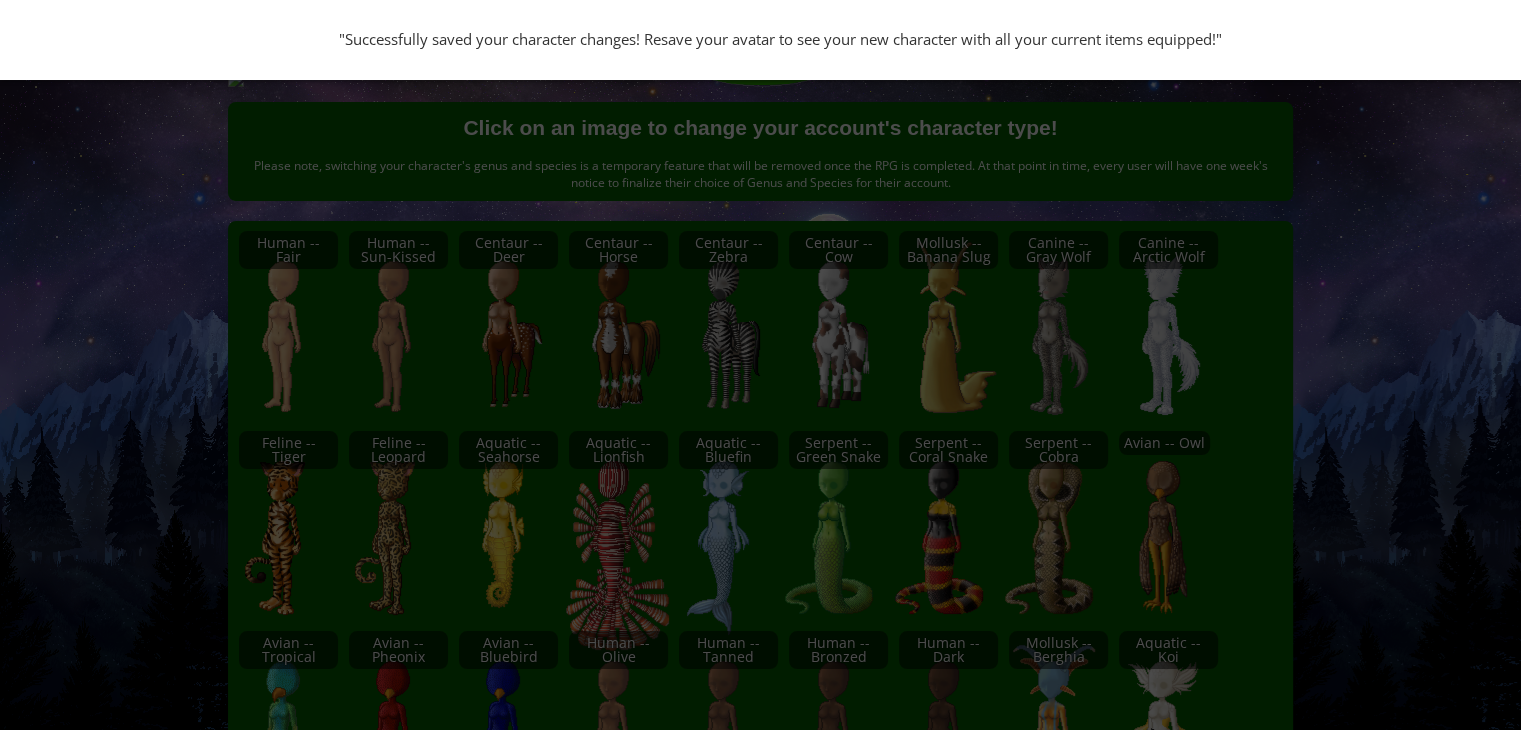 click on ""Successfully saved your character changes! Resave your avatar to see your new character with all your current items equipped!"" at bounding box center [760, 365] 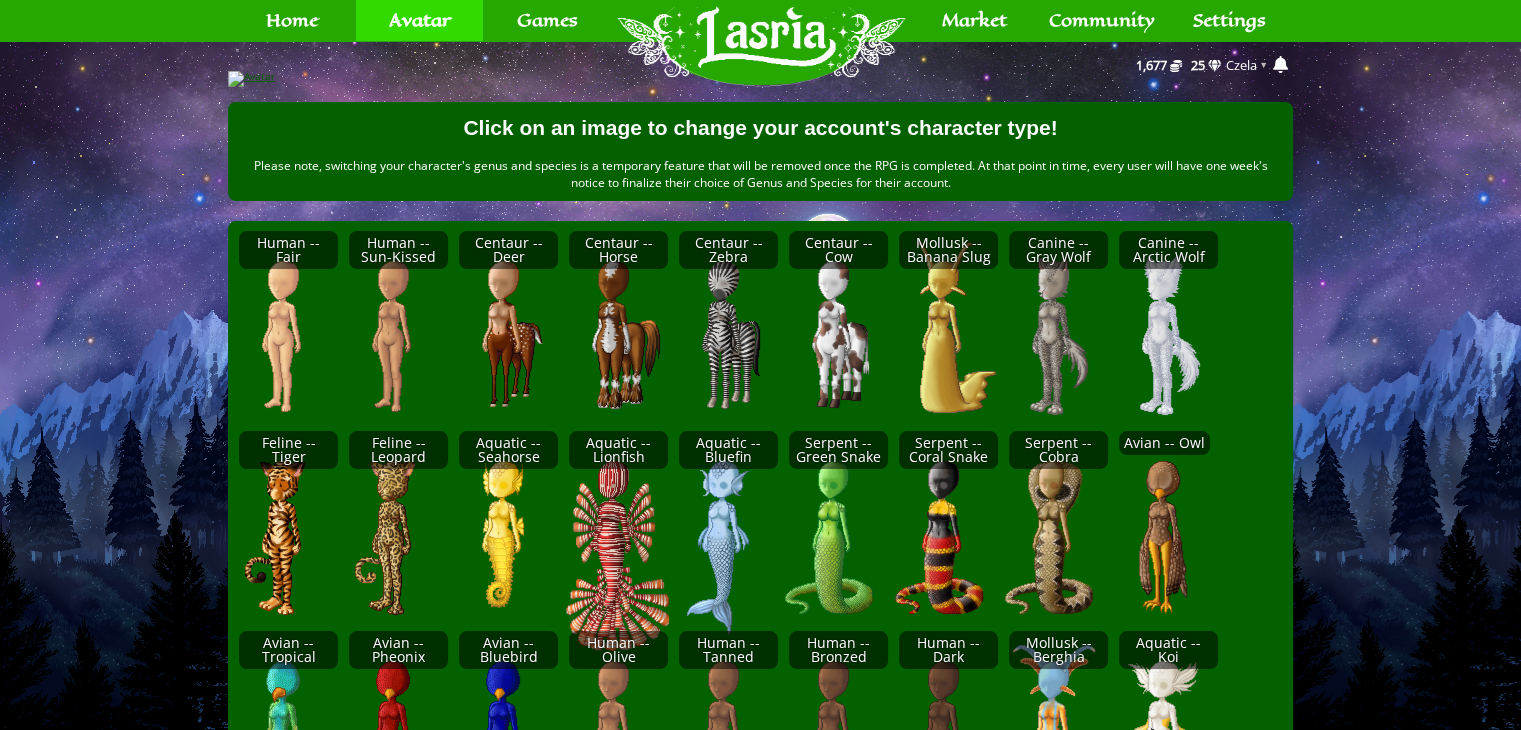 click at bounding box center (760, 79) 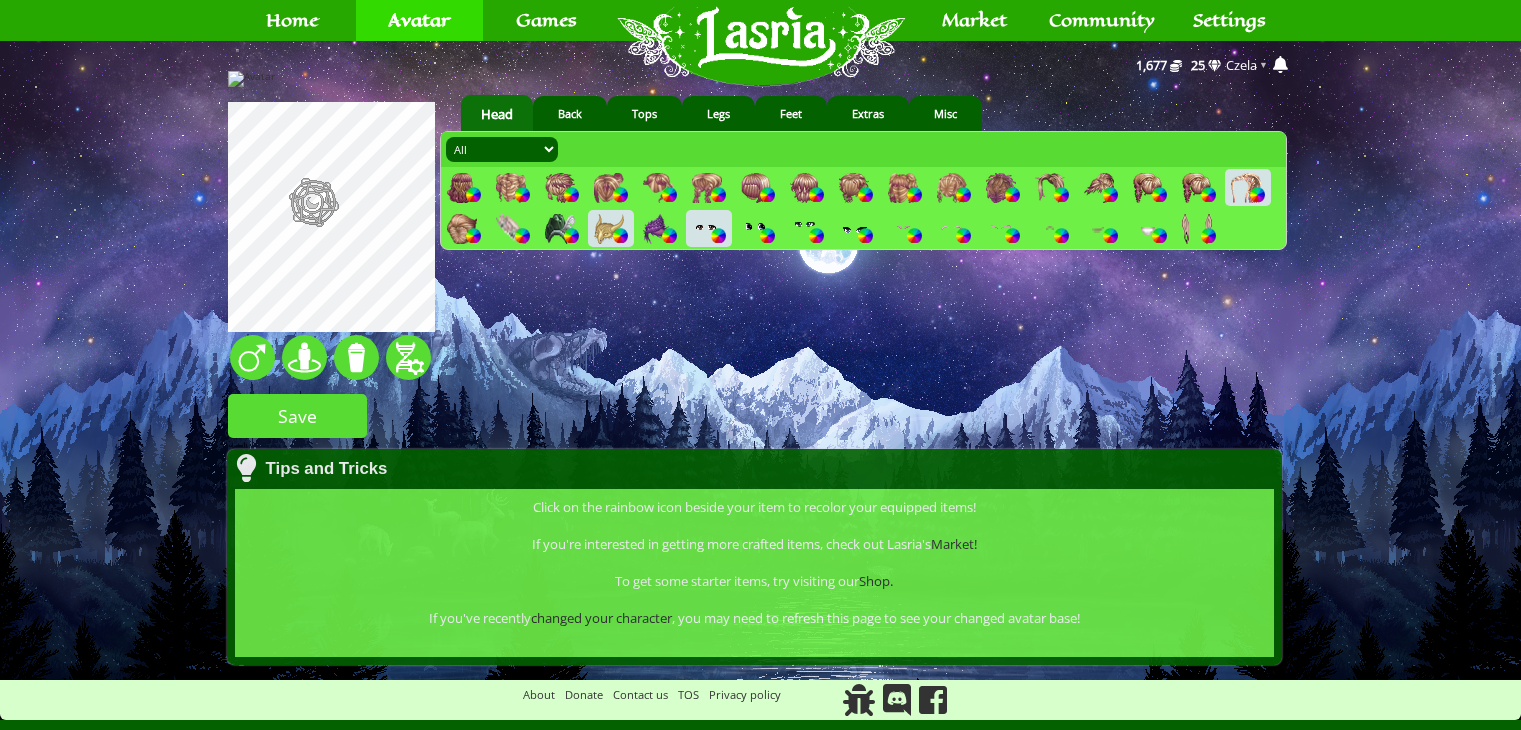 scroll, scrollTop: 0, scrollLeft: 0, axis: both 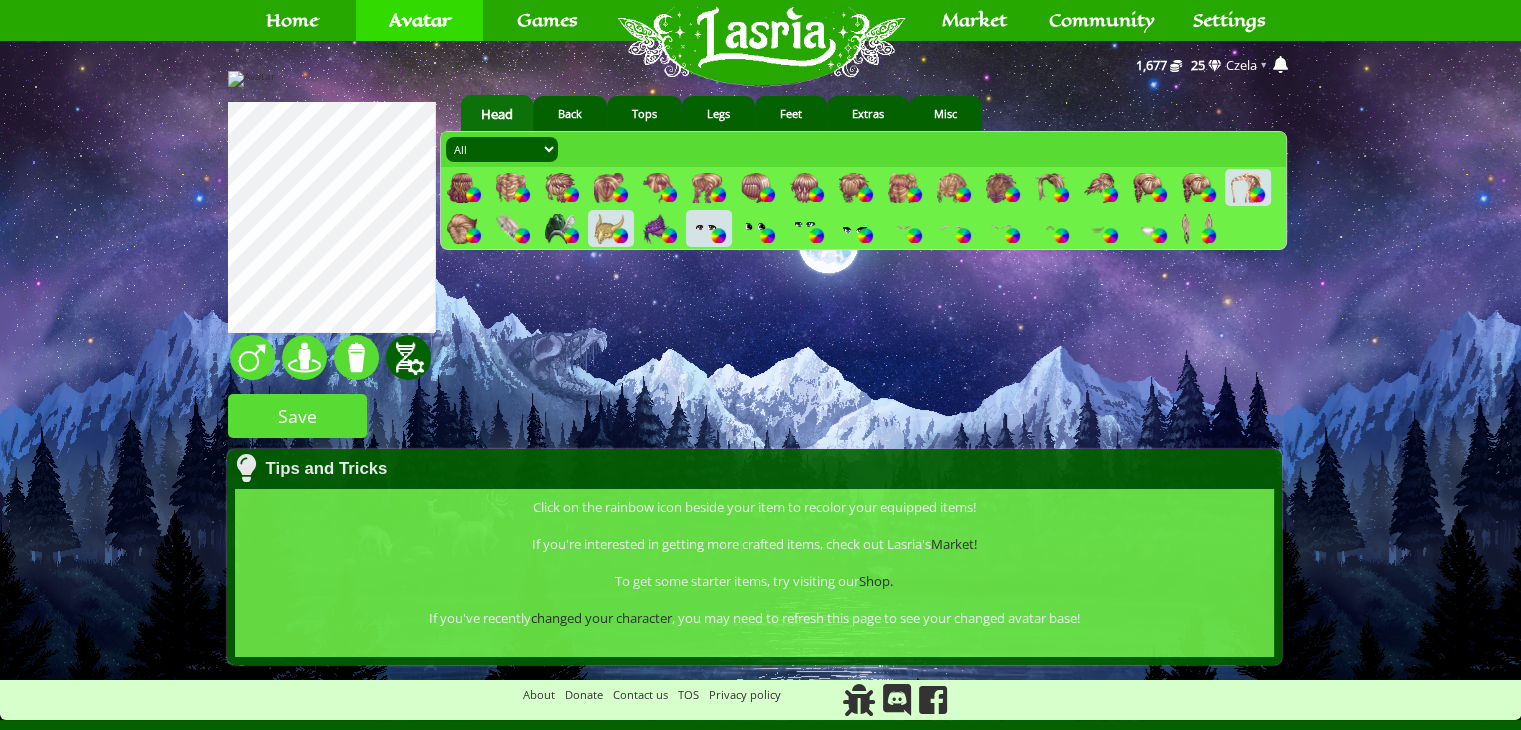 click at bounding box center (408, 357) 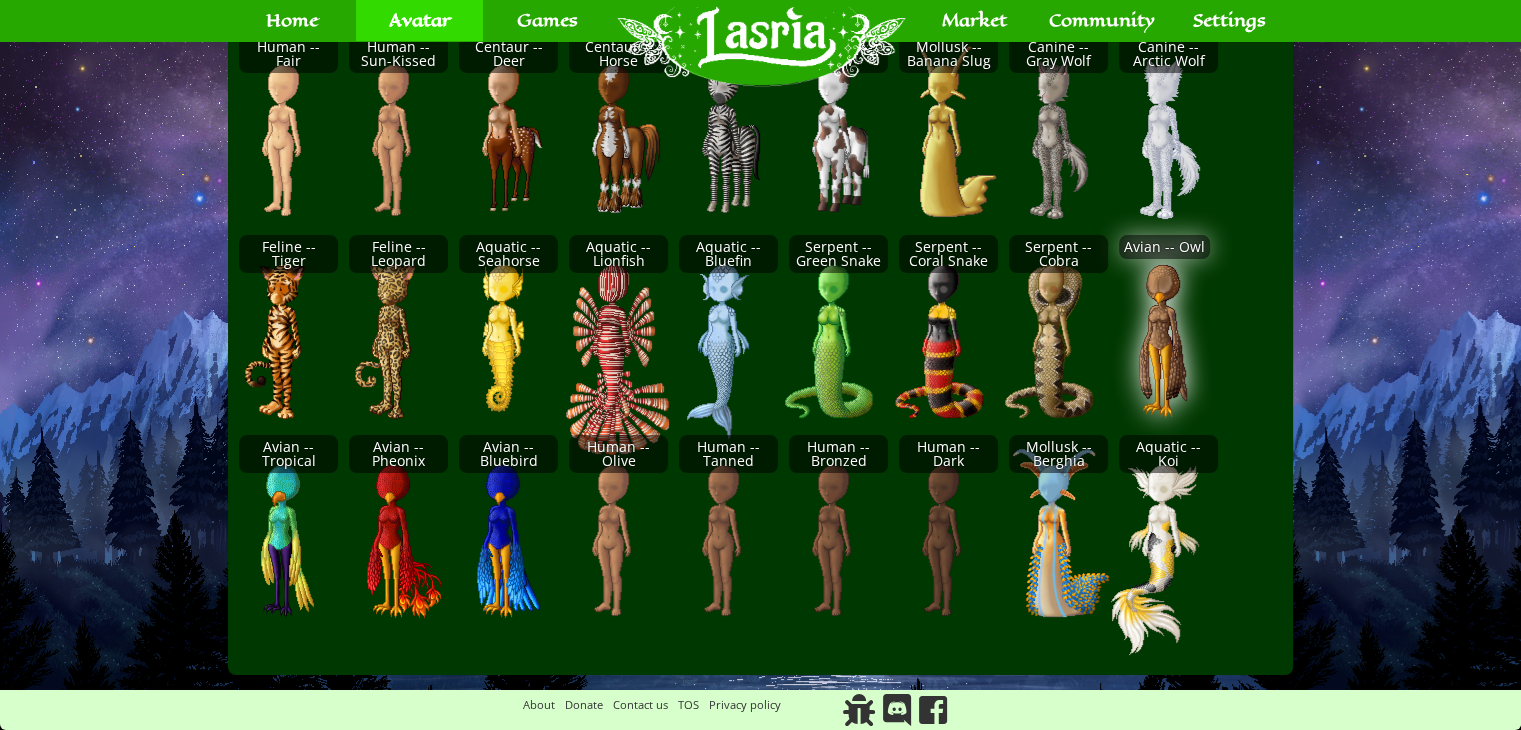 scroll, scrollTop: 408, scrollLeft: 0, axis: vertical 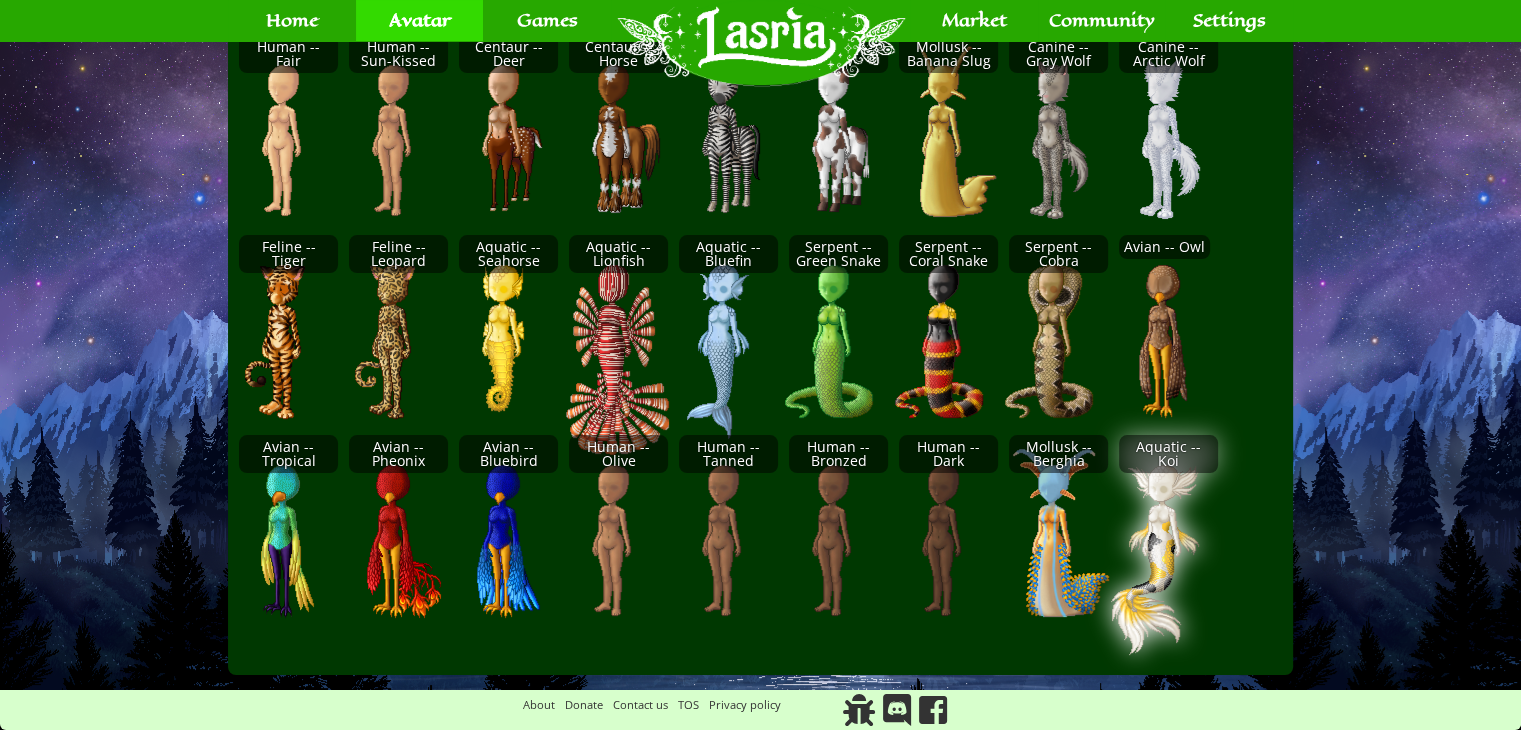click at bounding box center [1181, 540] 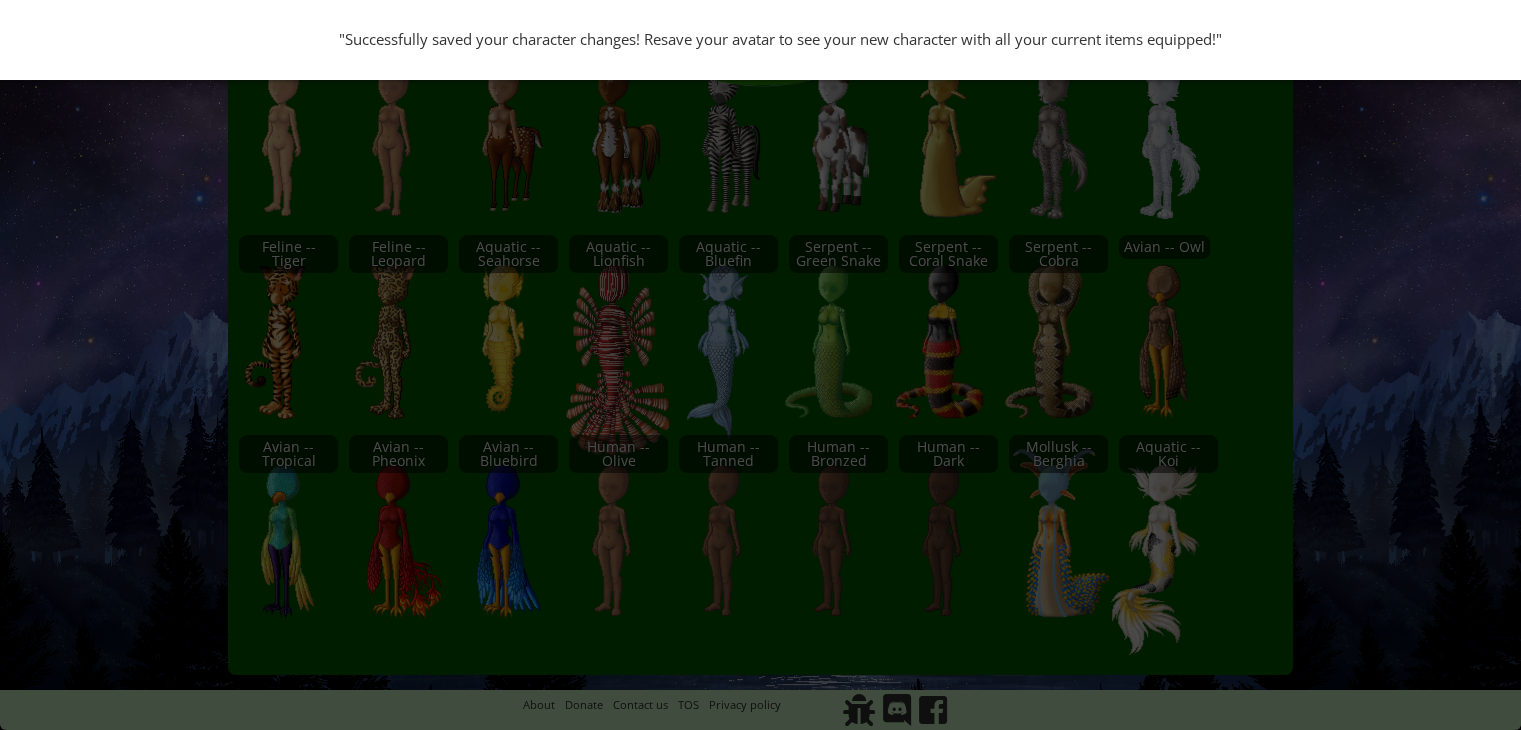 scroll, scrollTop: 0, scrollLeft: 0, axis: both 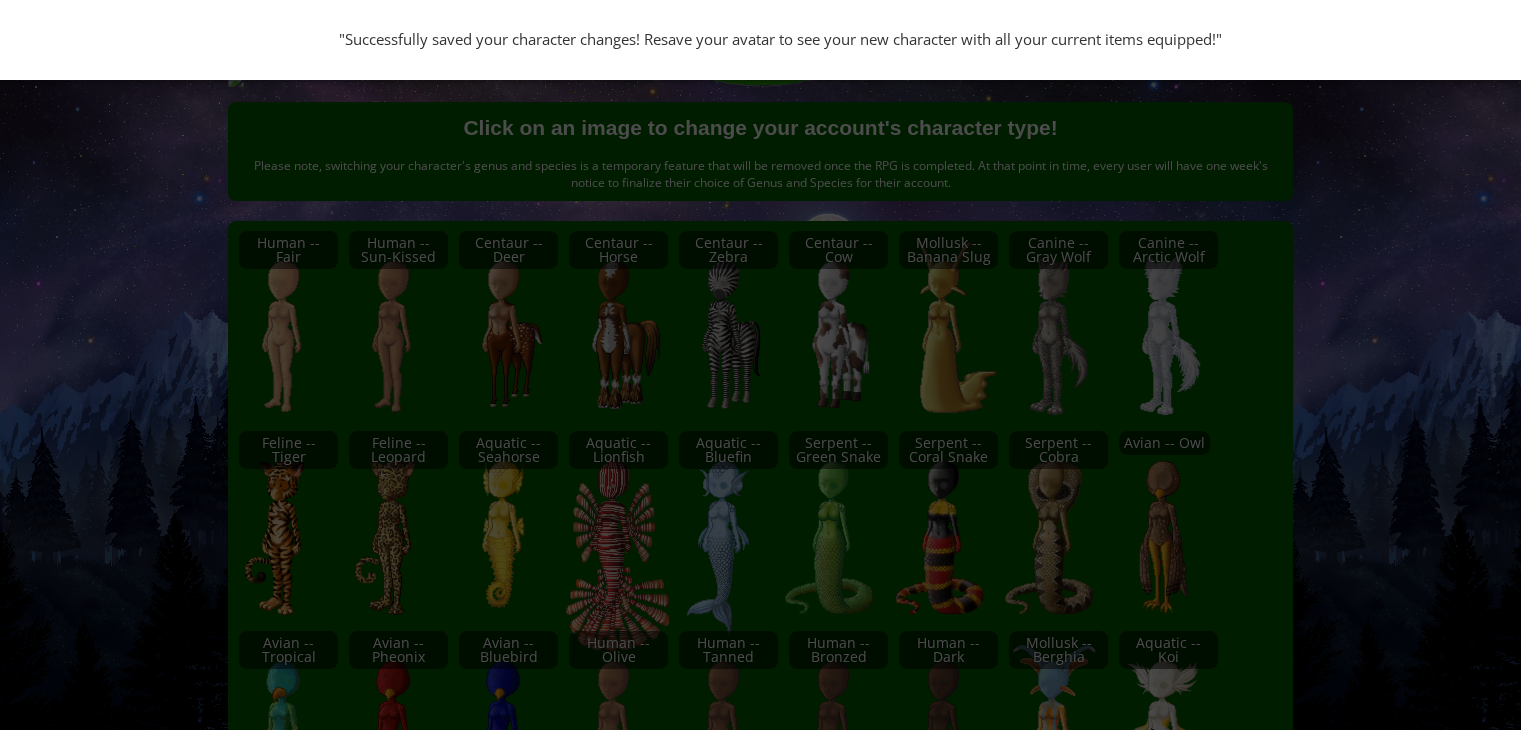 click on ""Successfully saved your character changes! Resave your avatar to see your new character with all your current items equipped!"" at bounding box center (760, 365) 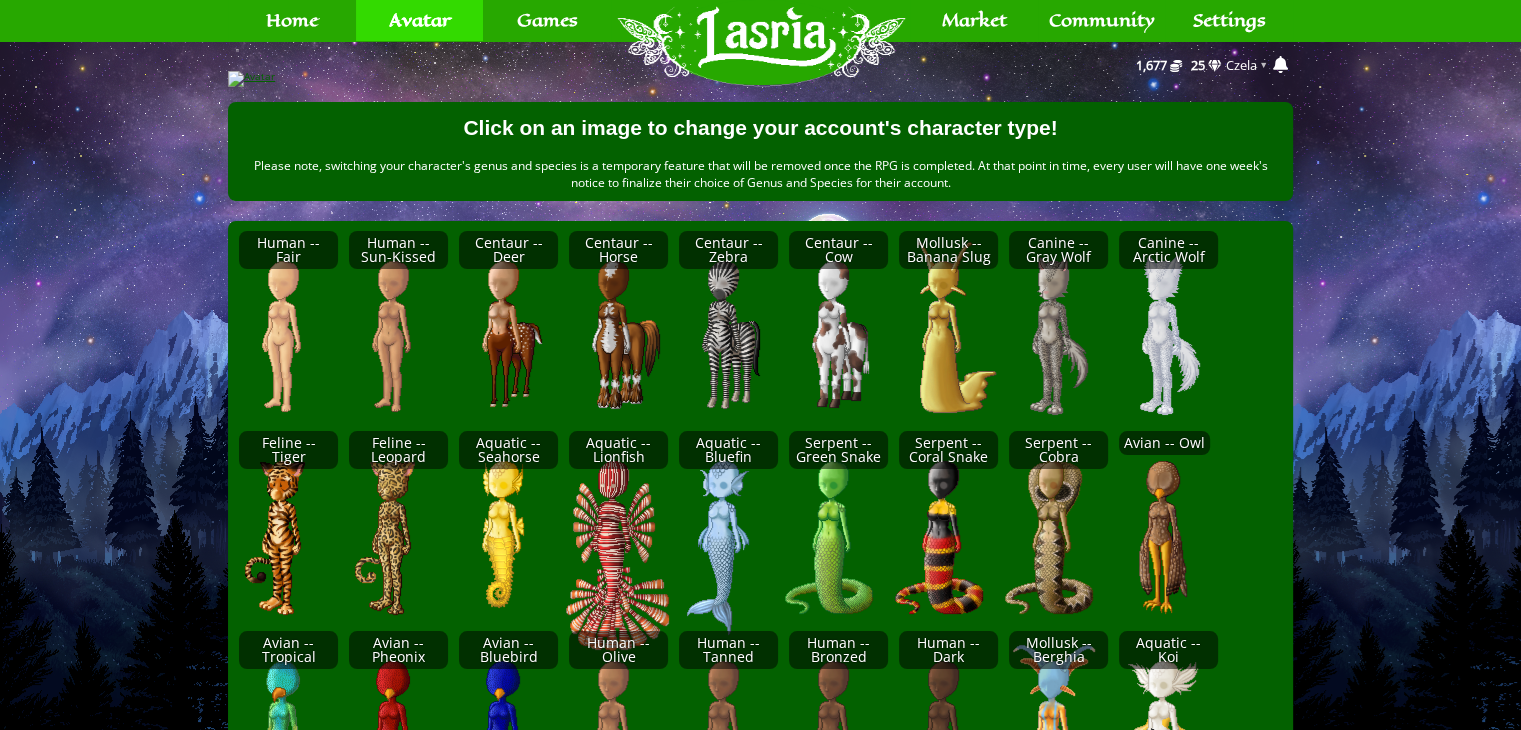 click at bounding box center [760, 79] 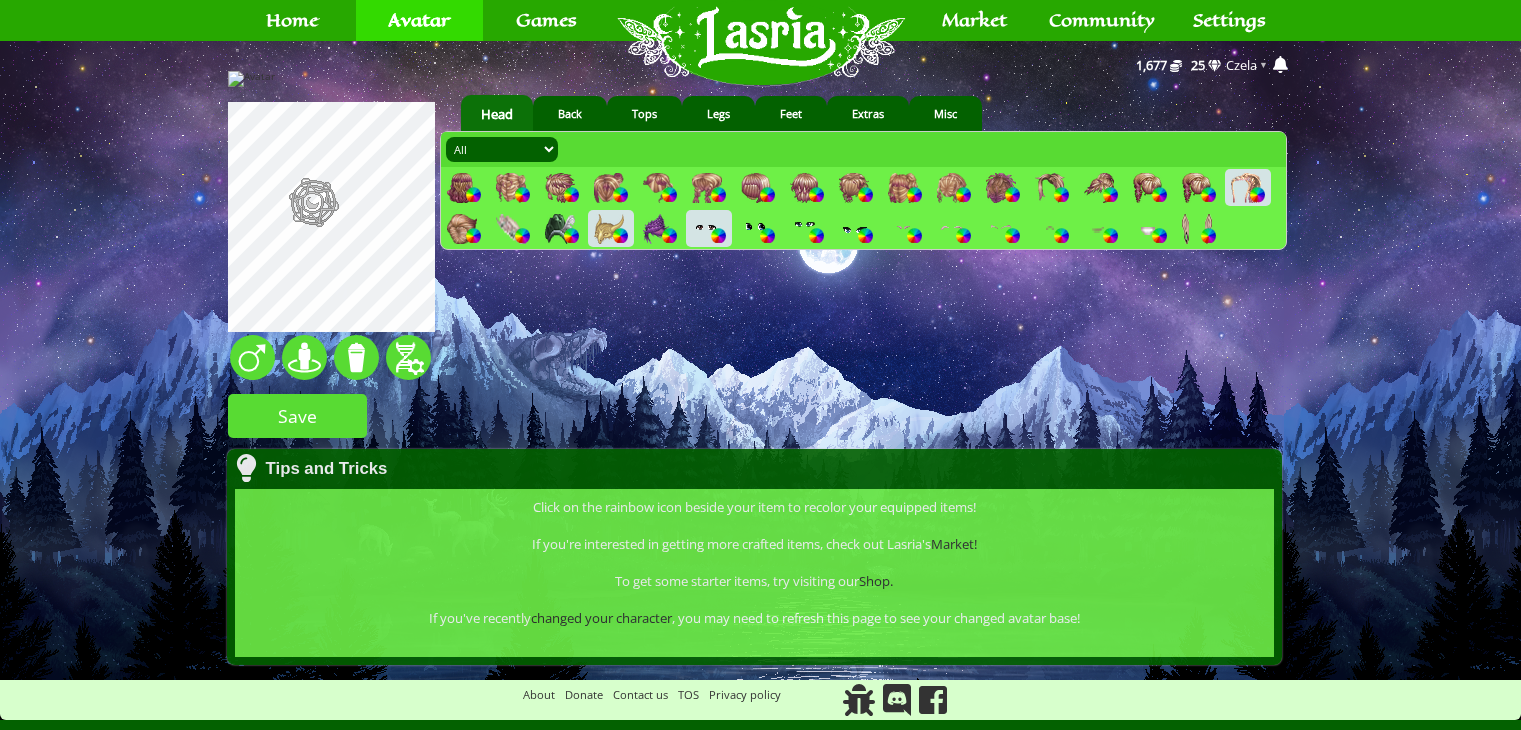 scroll, scrollTop: 0, scrollLeft: 0, axis: both 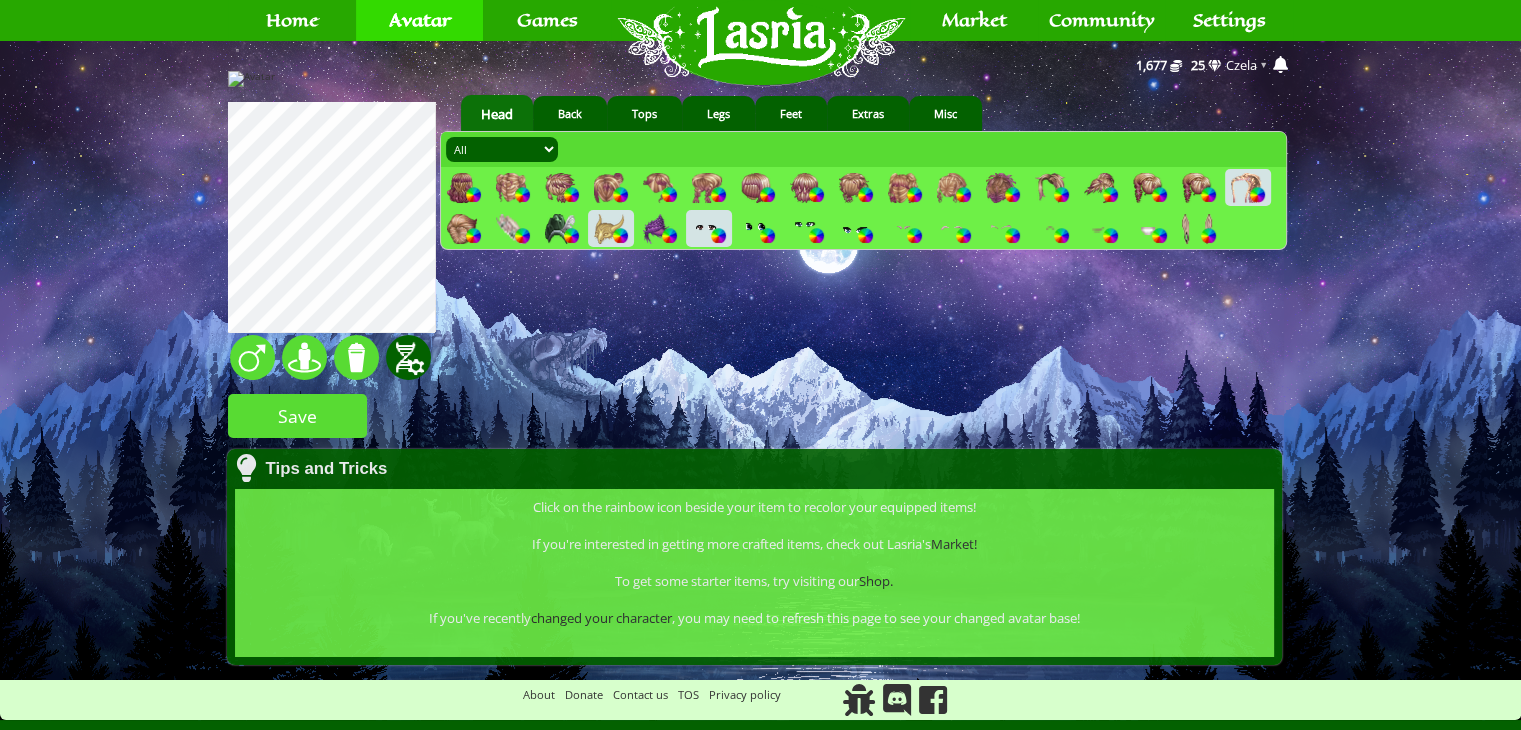 click at bounding box center [408, 357] 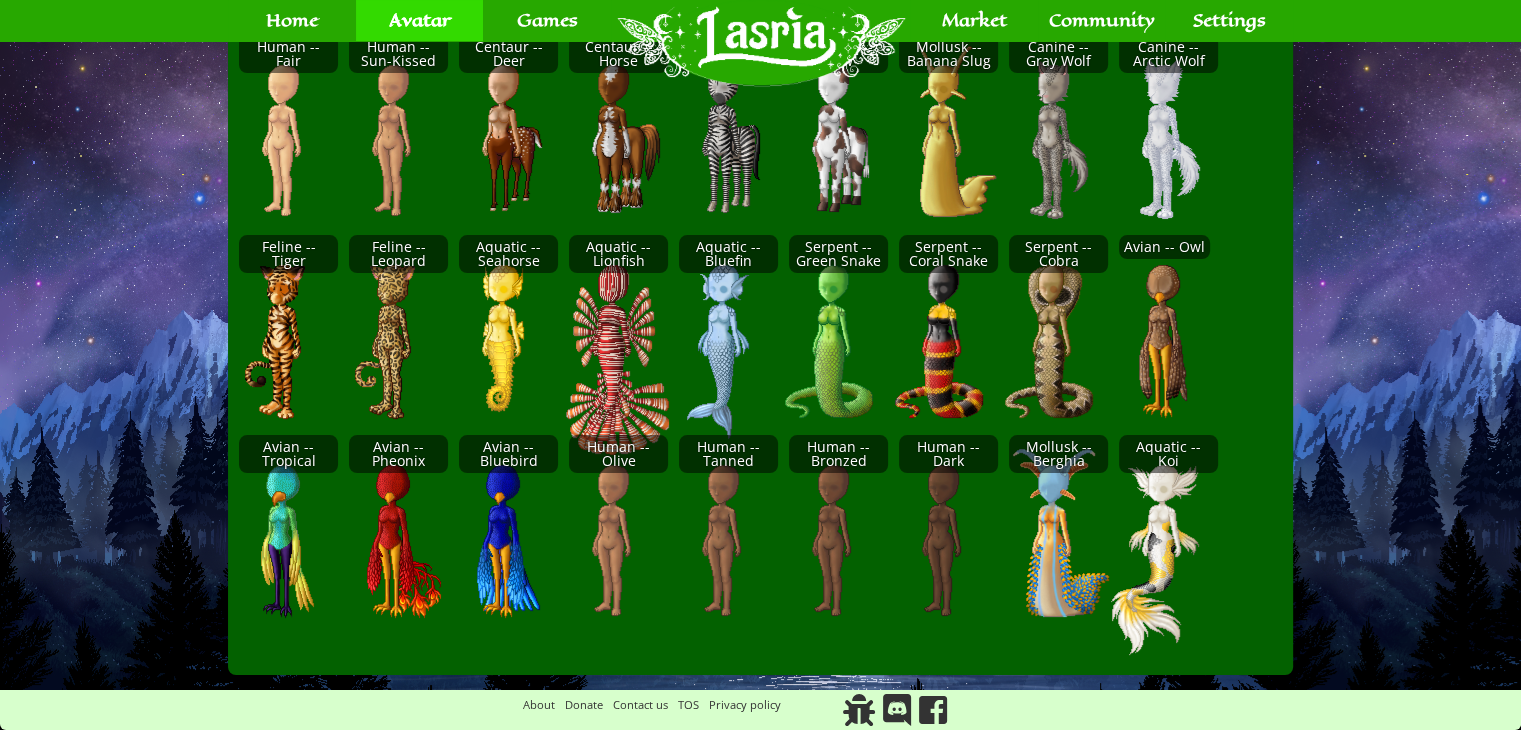 scroll, scrollTop: 408, scrollLeft: 0, axis: vertical 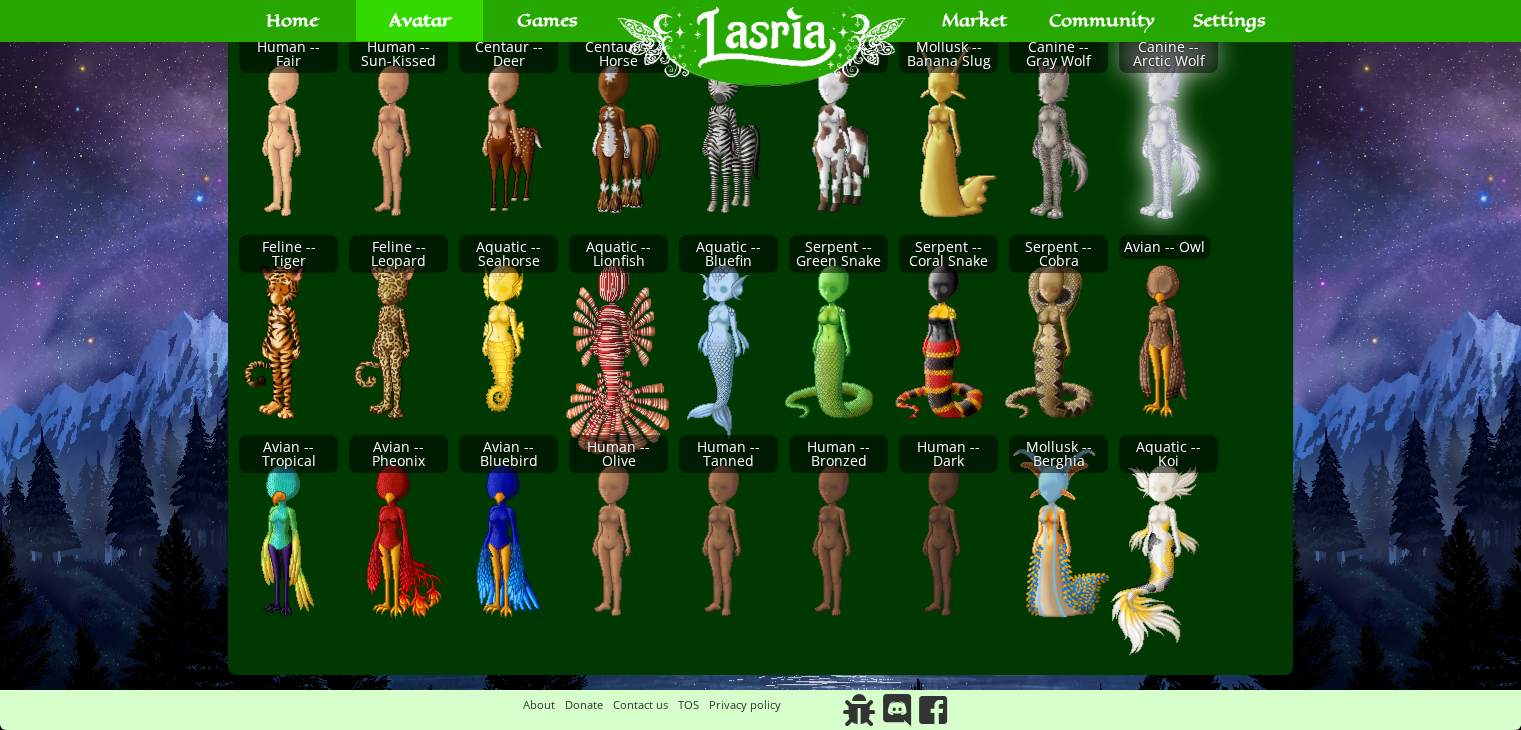 click at bounding box center [1181, 140] 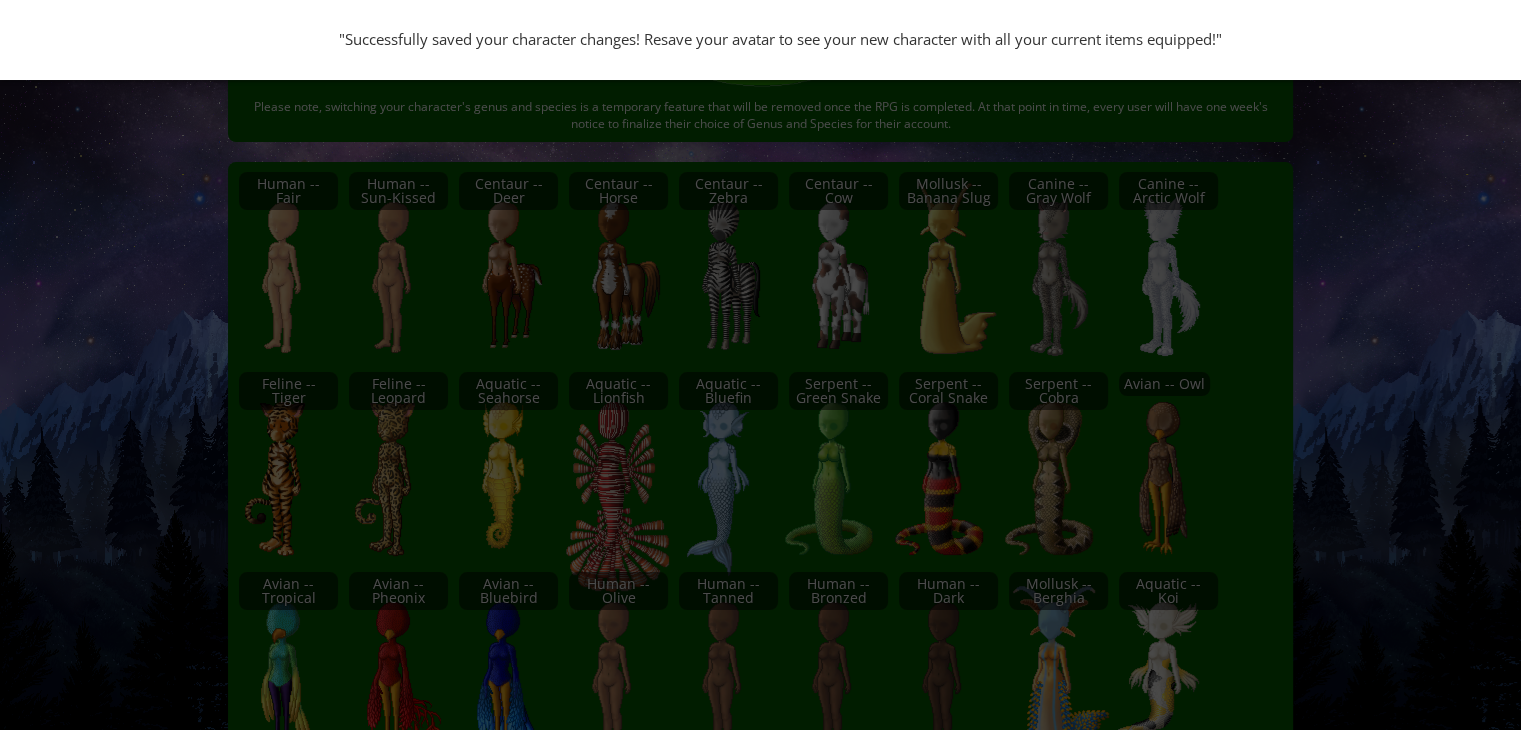 scroll, scrollTop: 0, scrollLeft: 0, axis: both 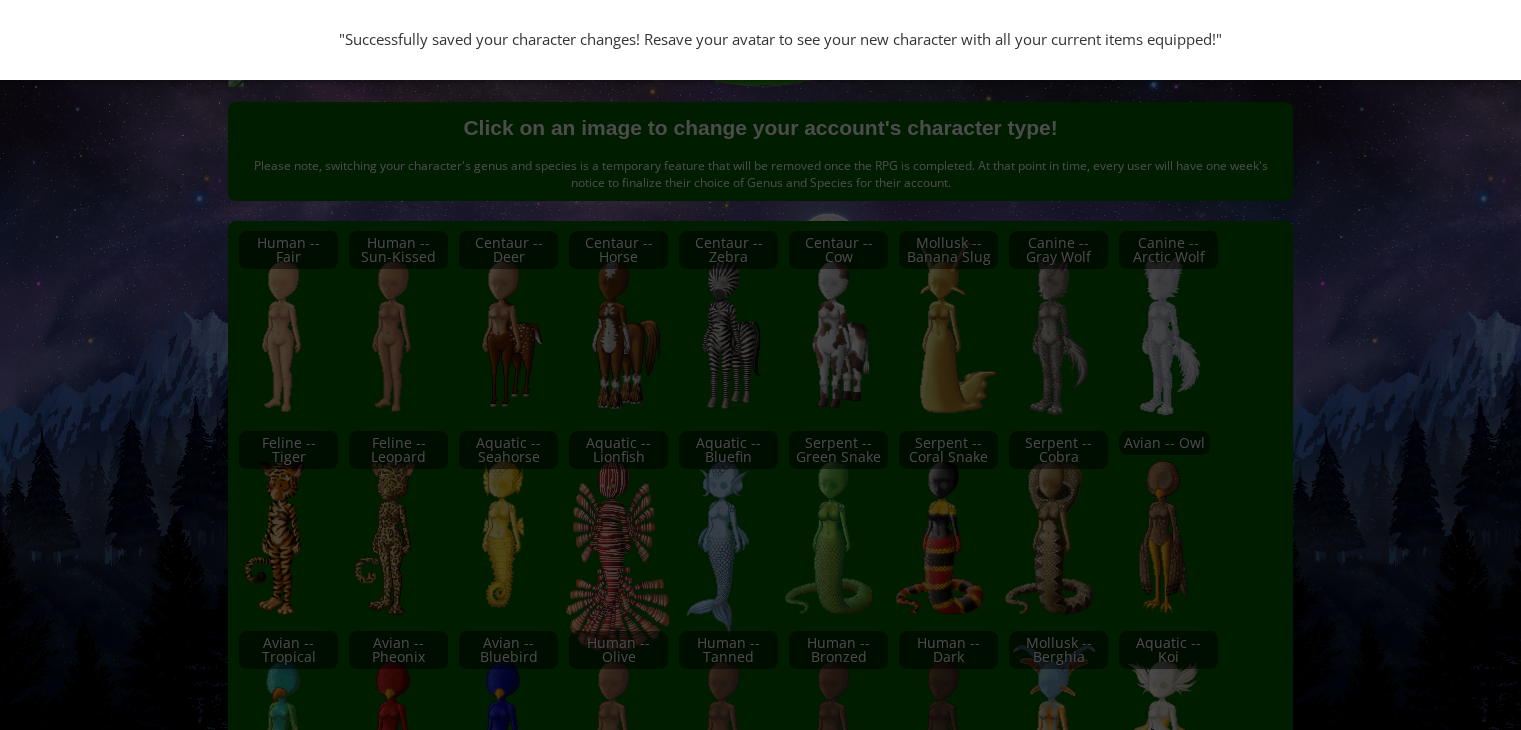 click on ""Successfully saved your character changes! Resave your avatar to see your new character with all your current items equipped!"" at bounding box center [760, 365] 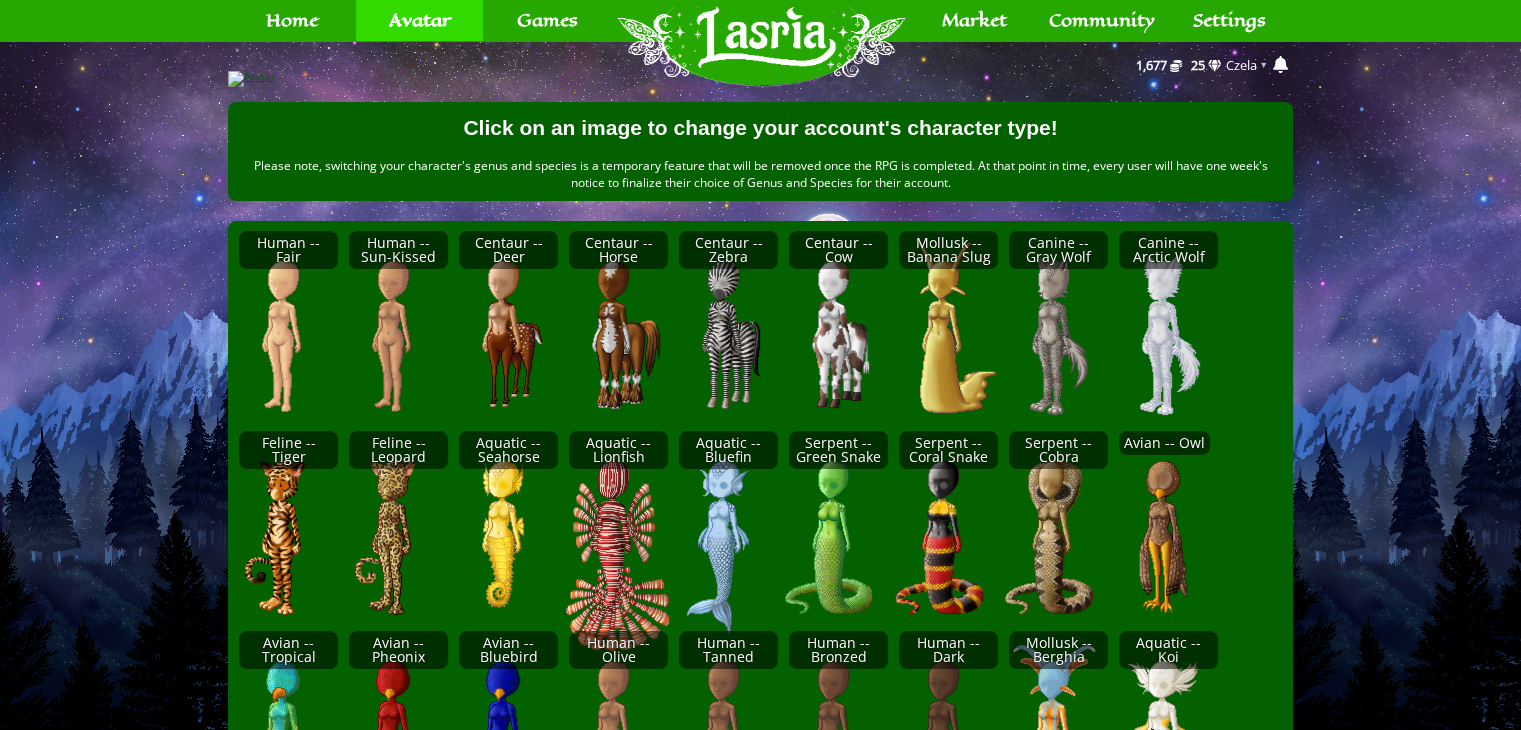 click at bounding box center [760, 79] 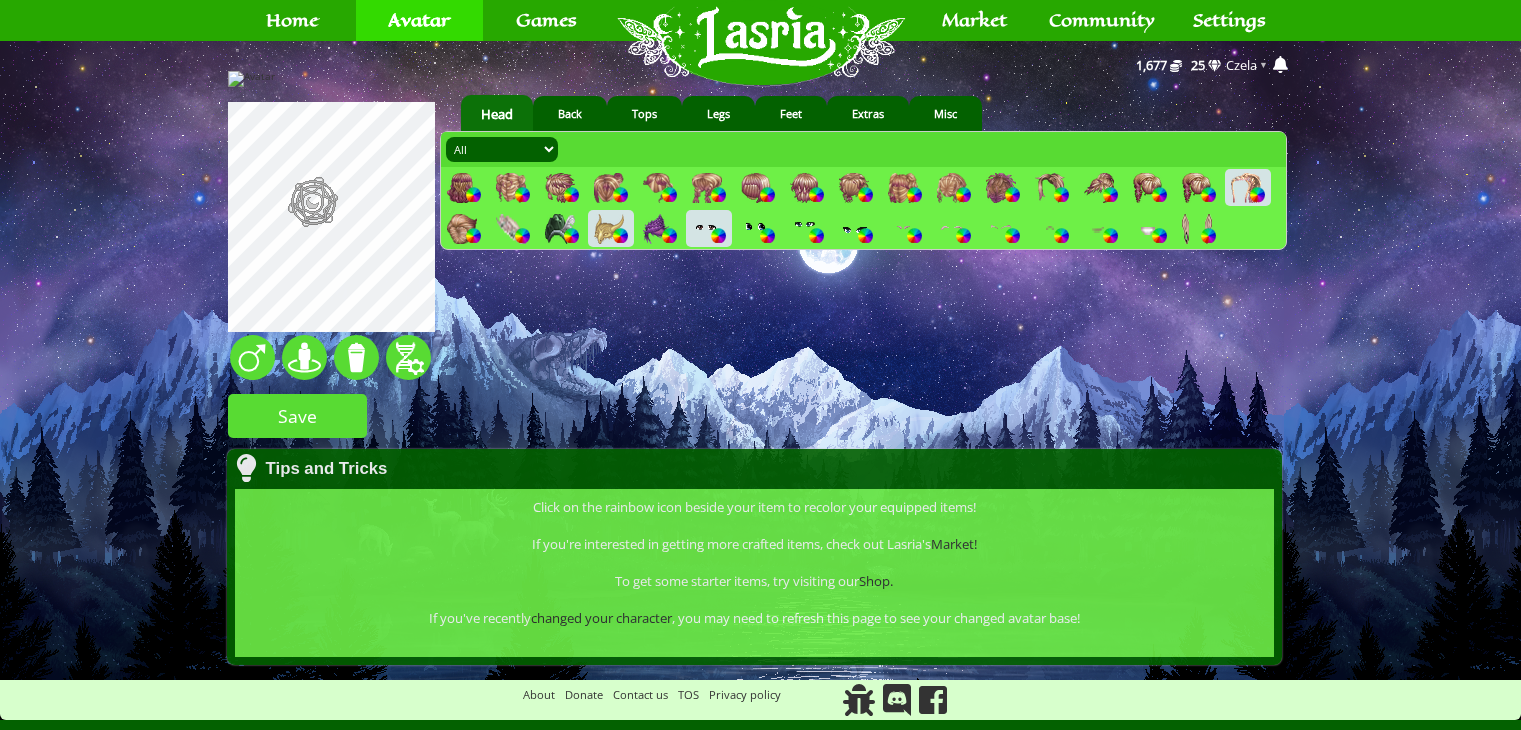 scroll, scrollTop: 0, scrollLeft: 0, axis: both 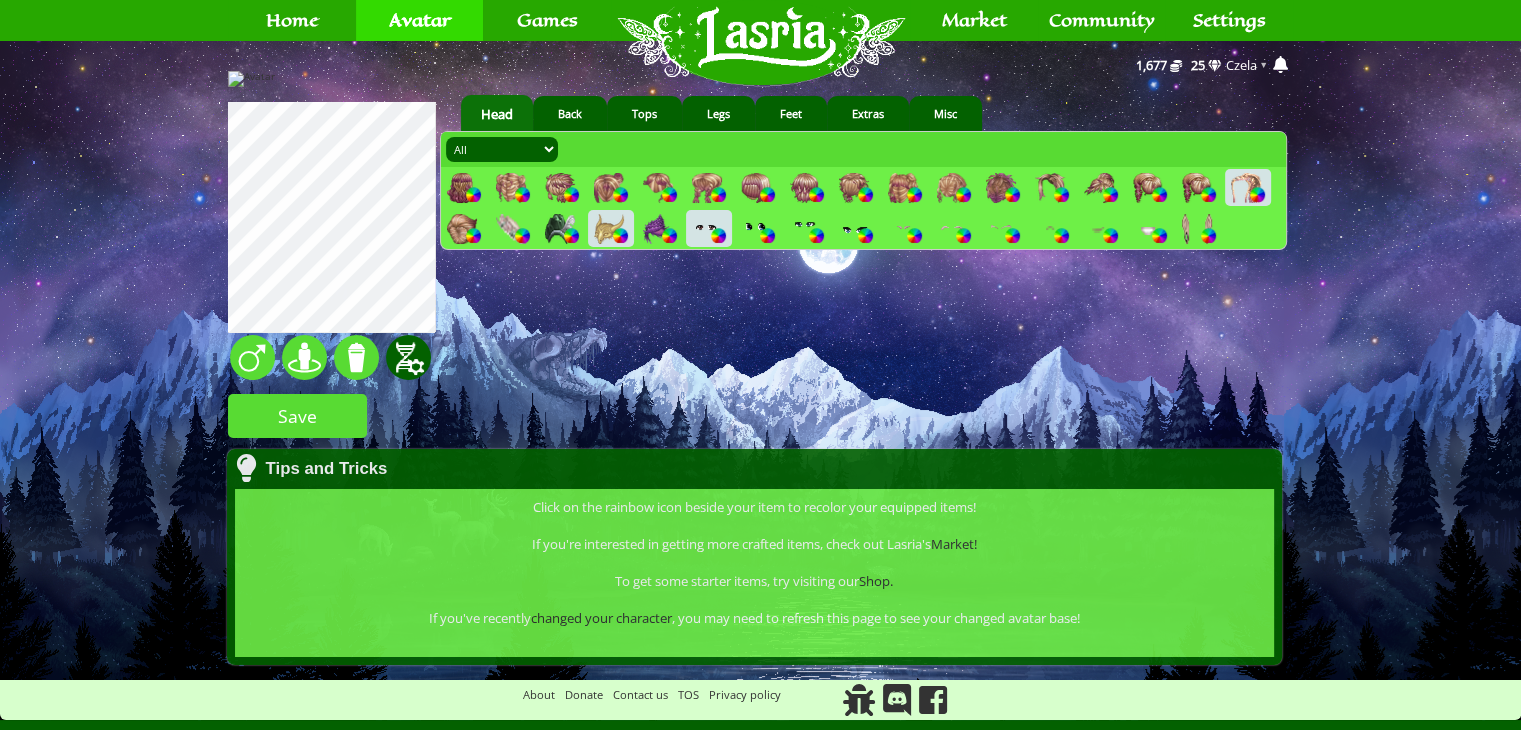 click at bounding box center [408, 357] 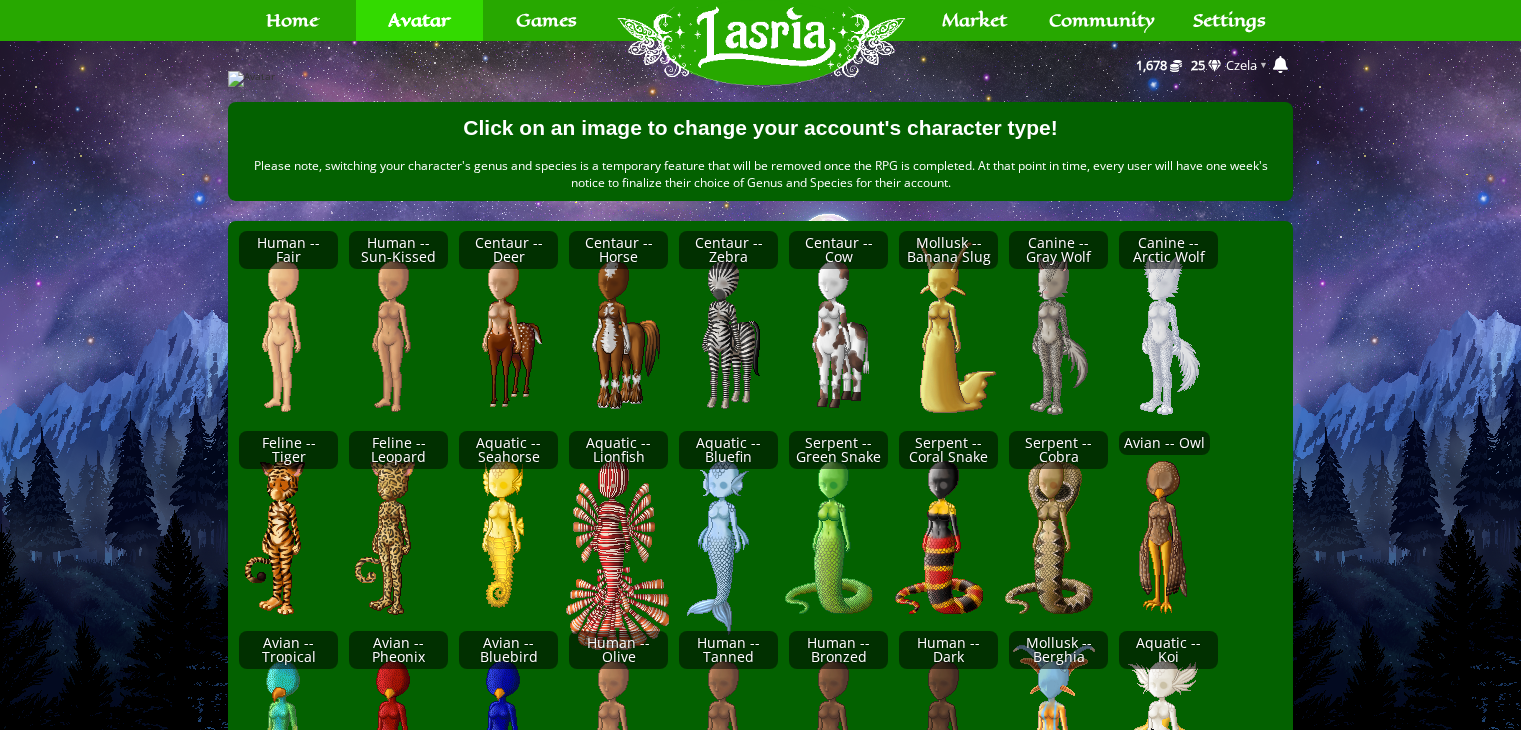 scroll, scrollTop: 0, scrollLeft: 0, axis: both 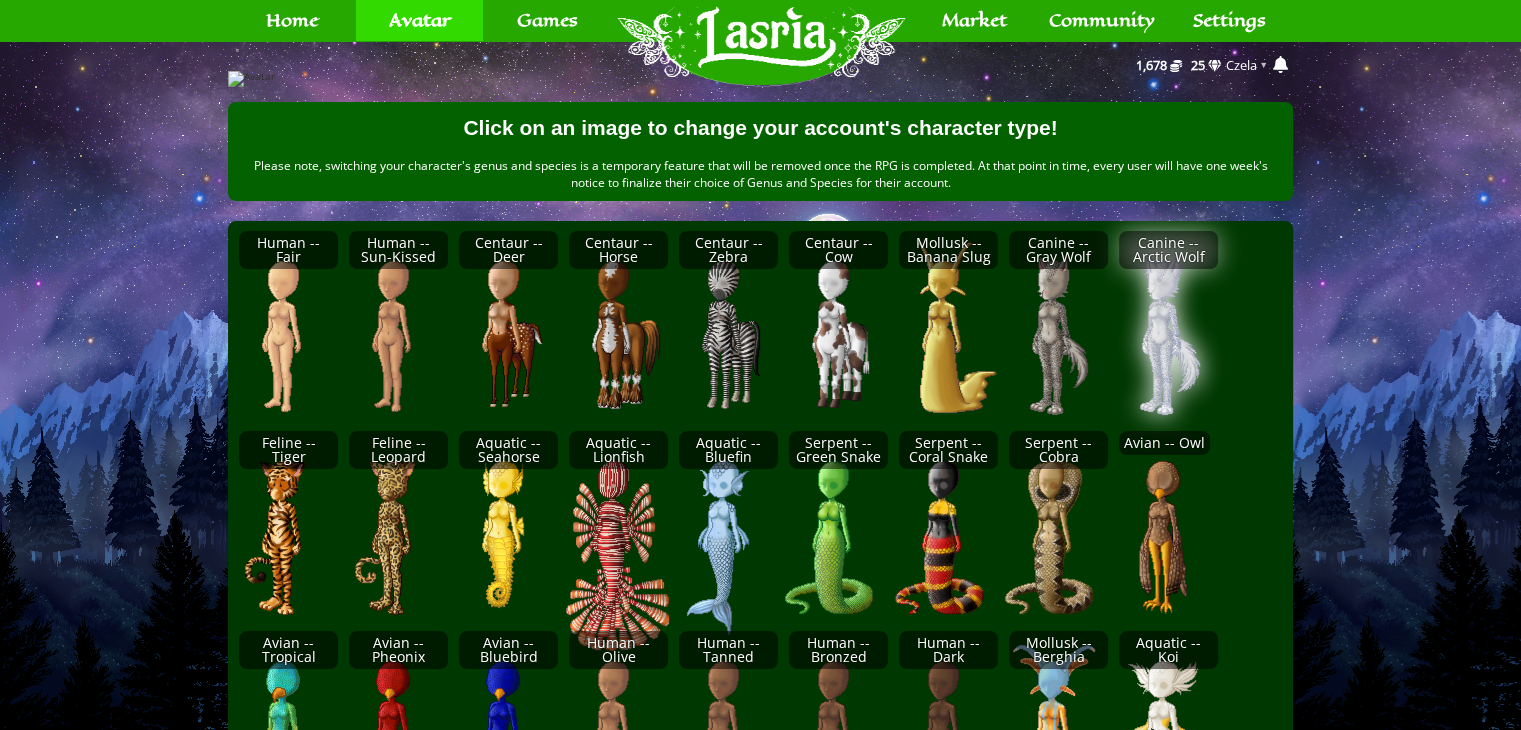 click at bounding box center [1181, 336] 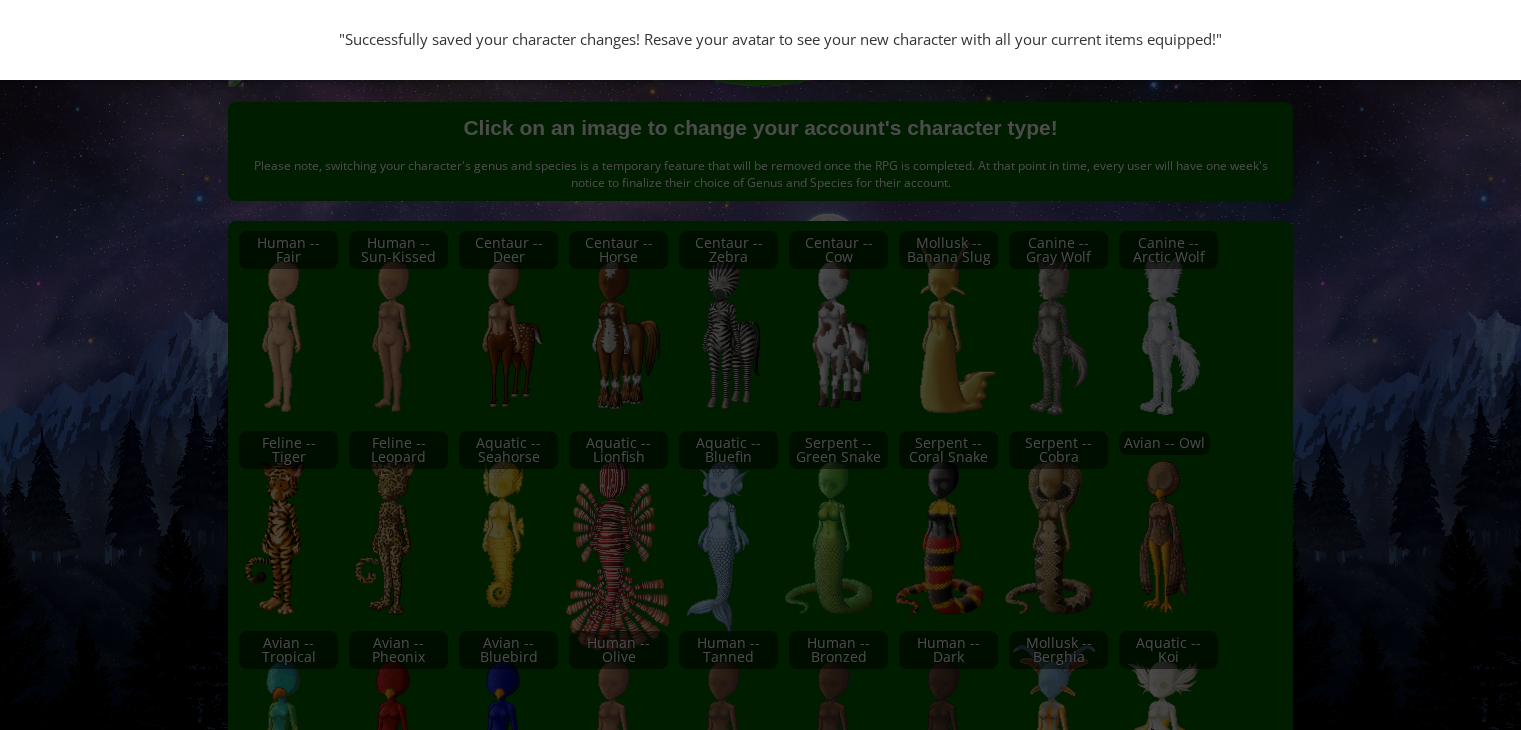 scroll, scrollTop: 408, scrollLeft: 0, axis: vertical 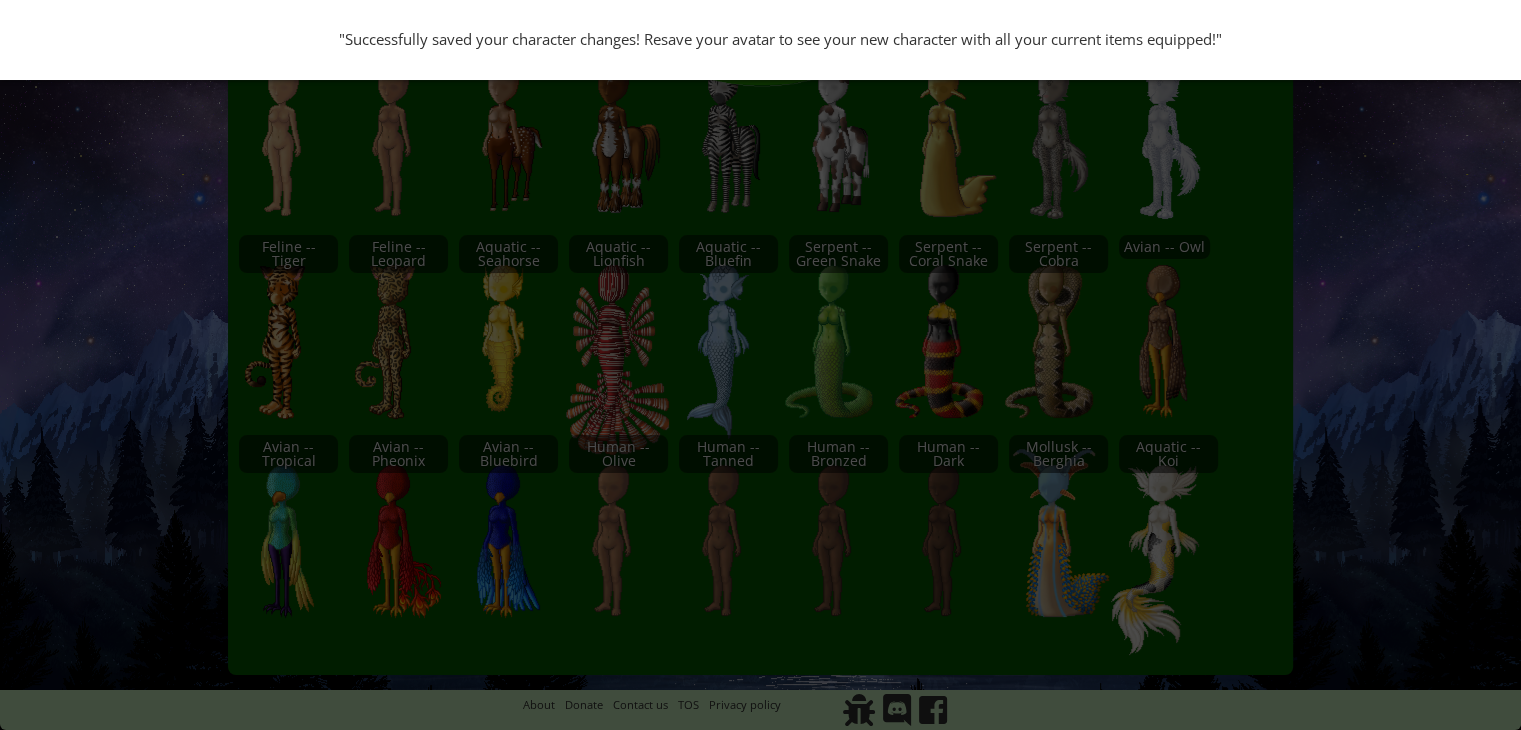 click on ""Successfully saved your character changes! Resave your avatar to see your new character with all your current items equipped!"" at bounding box center [760, 365] 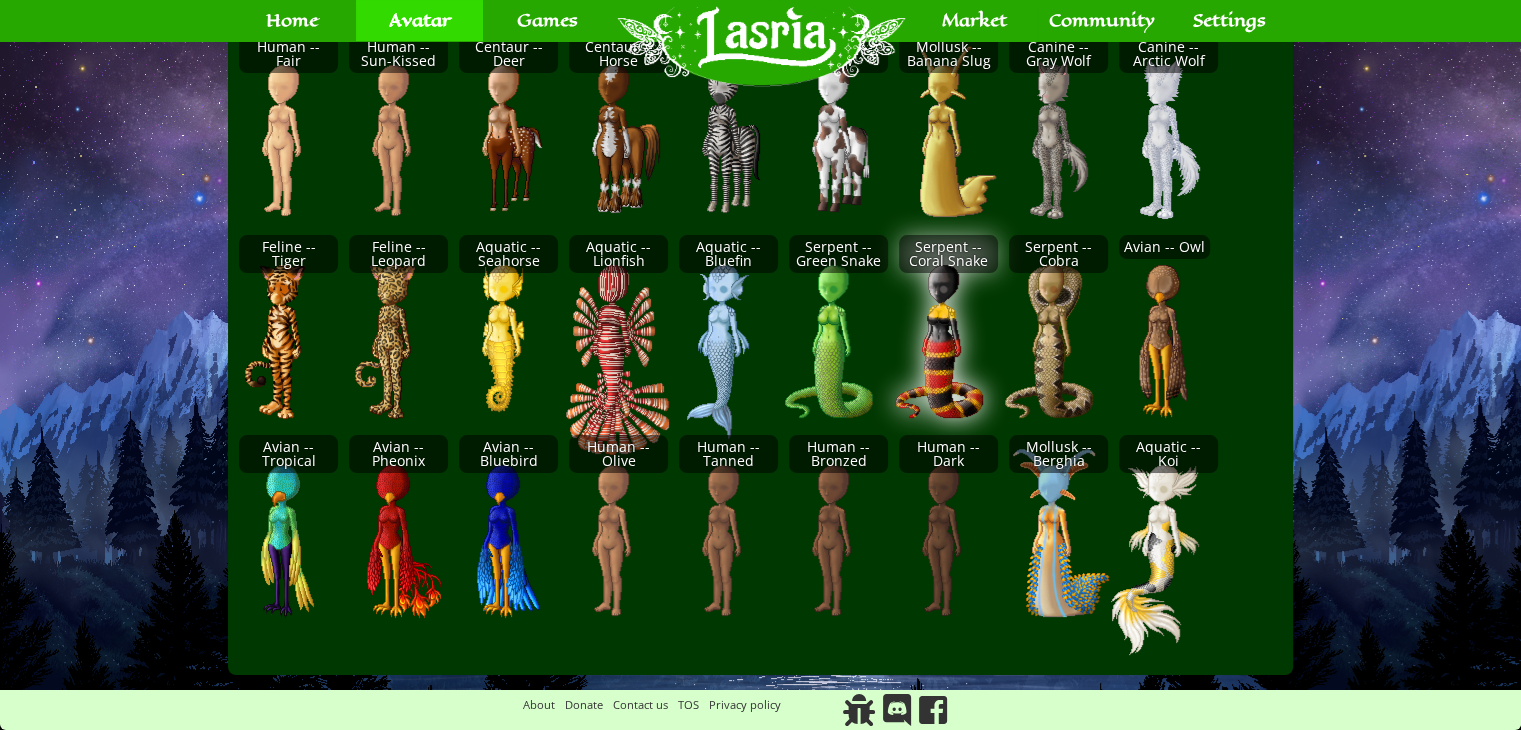 click at bounding box center (961, 340) 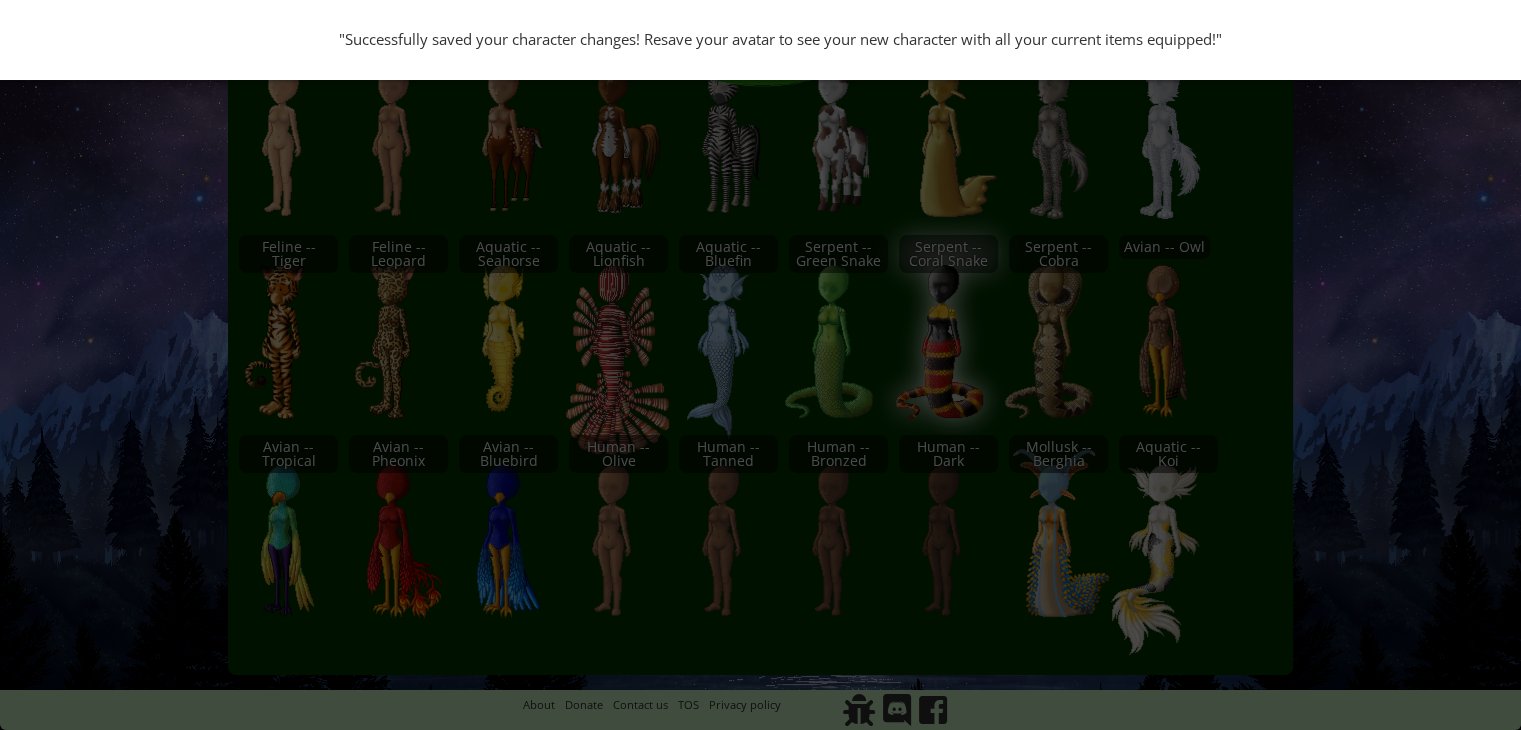 scroll, scrollTop: 0, scrollLeft: 0, axis: both 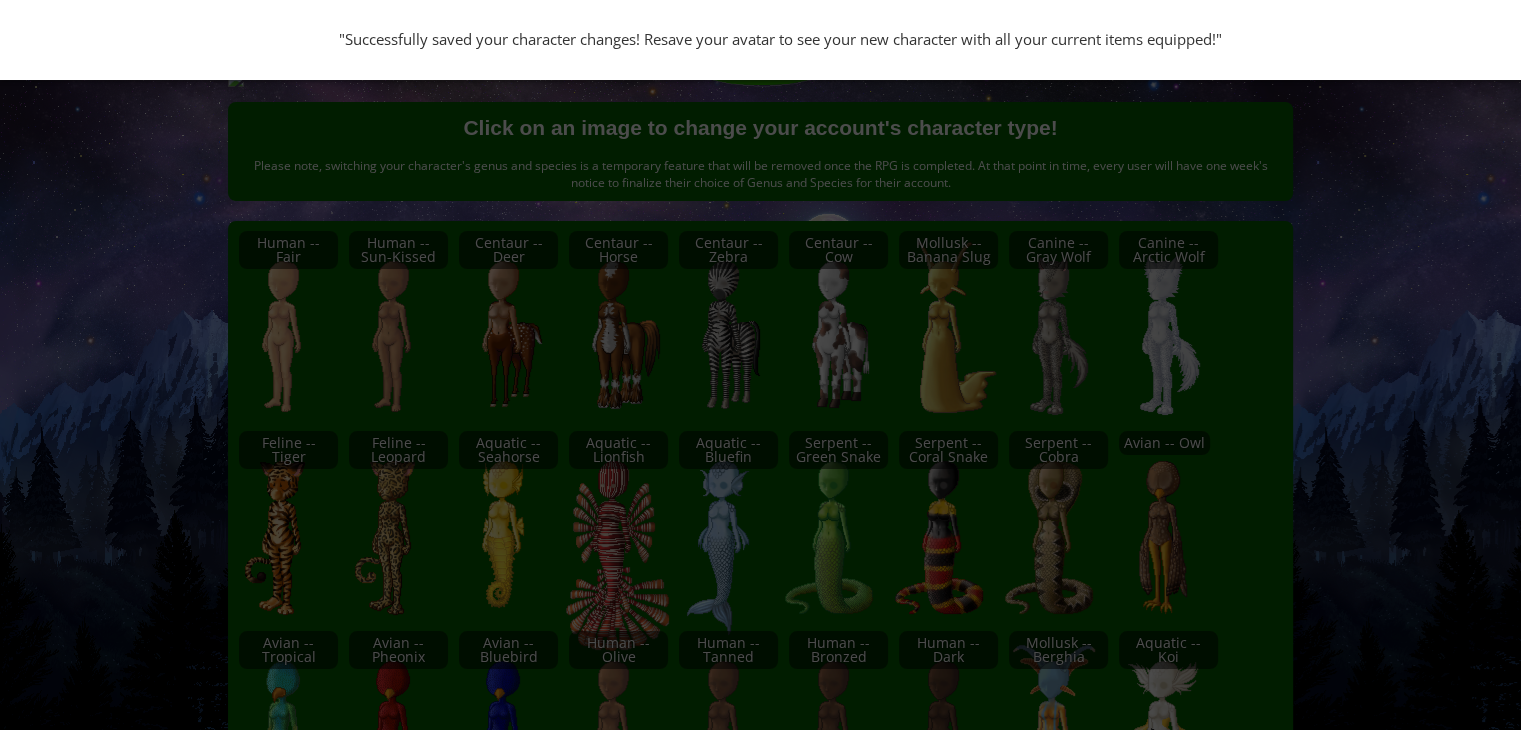 click on ""Successfully saved your character changes! Resave your avatar to see your new character with all your current items equipped!"" at bounding box center (760, 365) 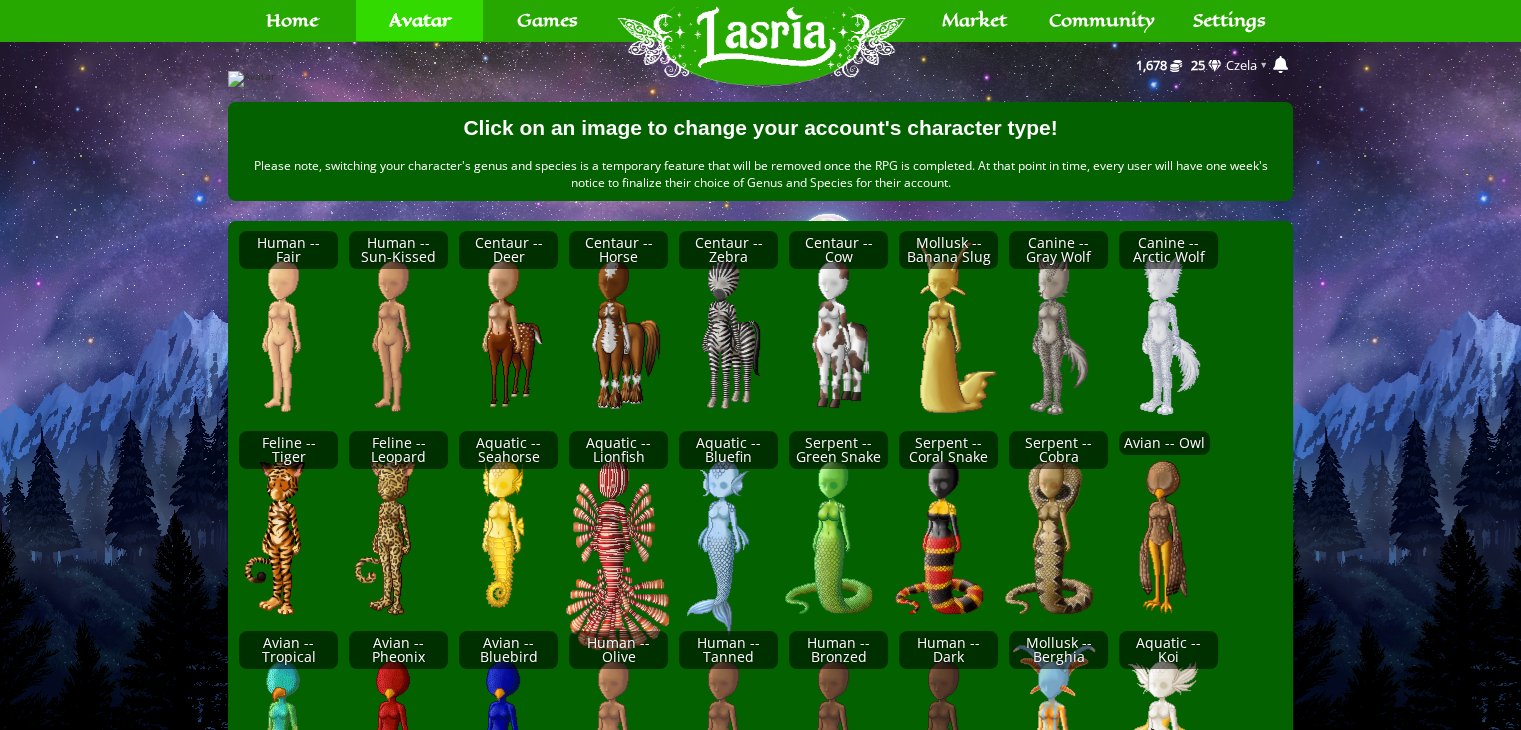 click at bounding box center (760, 79) 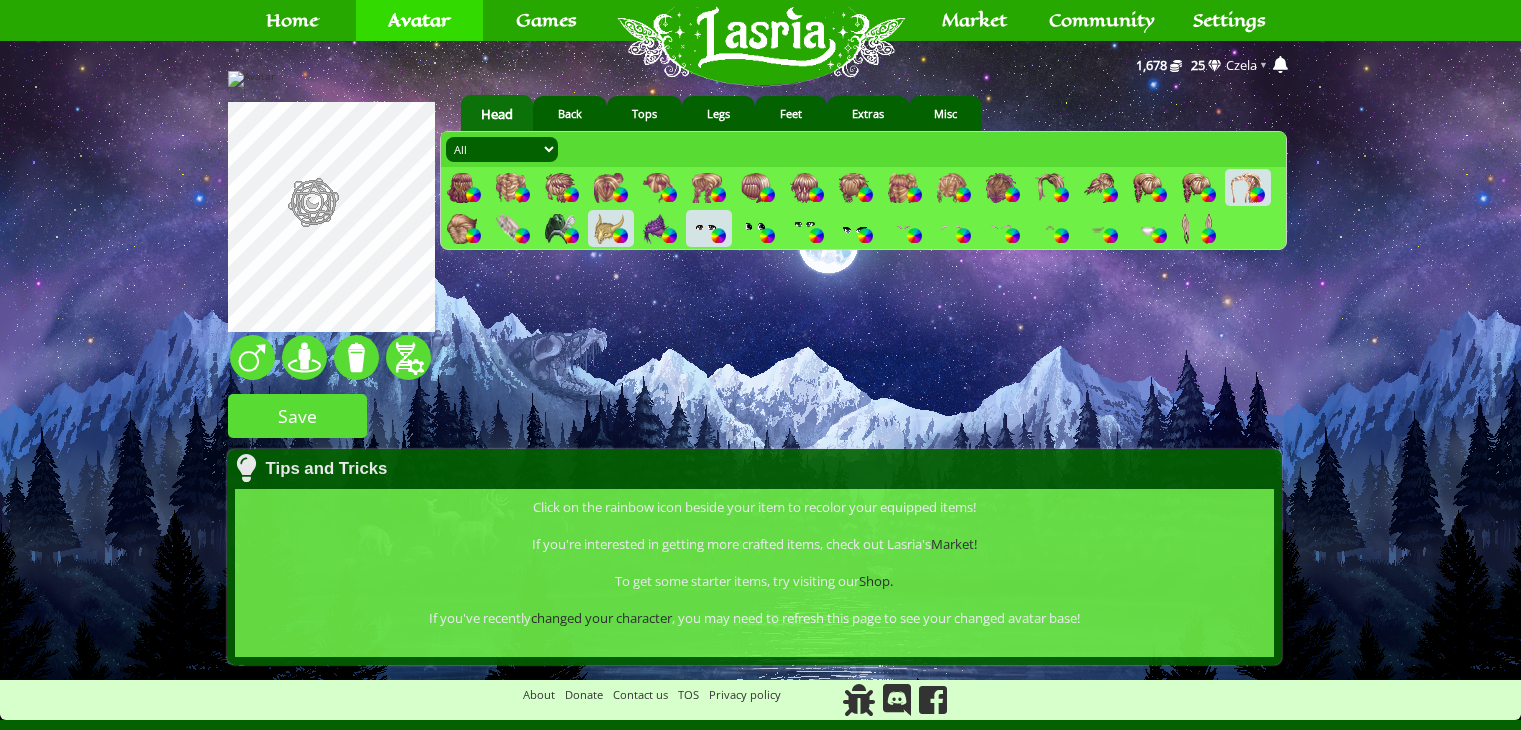 scroll, scrollTop: 0, scrollLeft: 0, axis: both 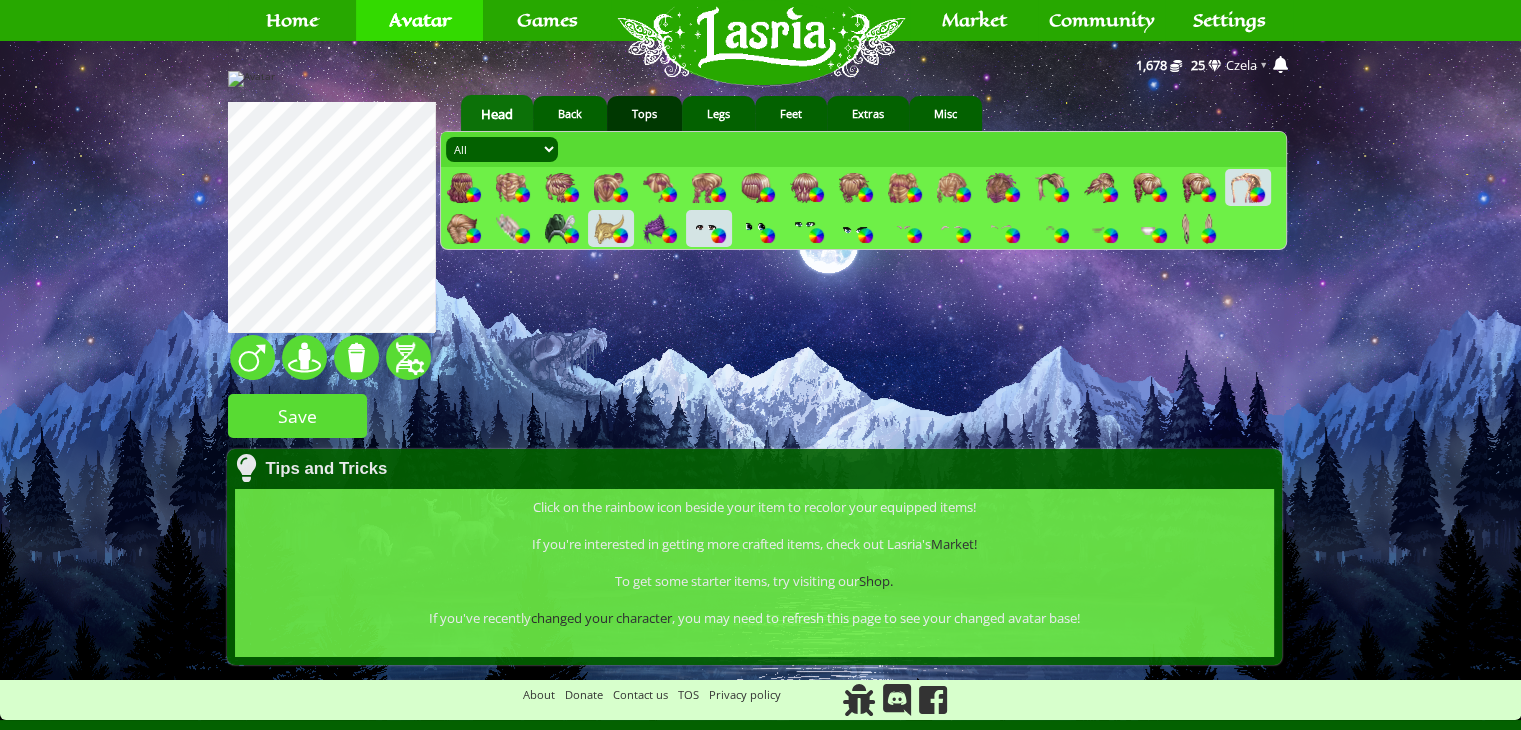 click on "Tops" at bounding box center (644, 113) 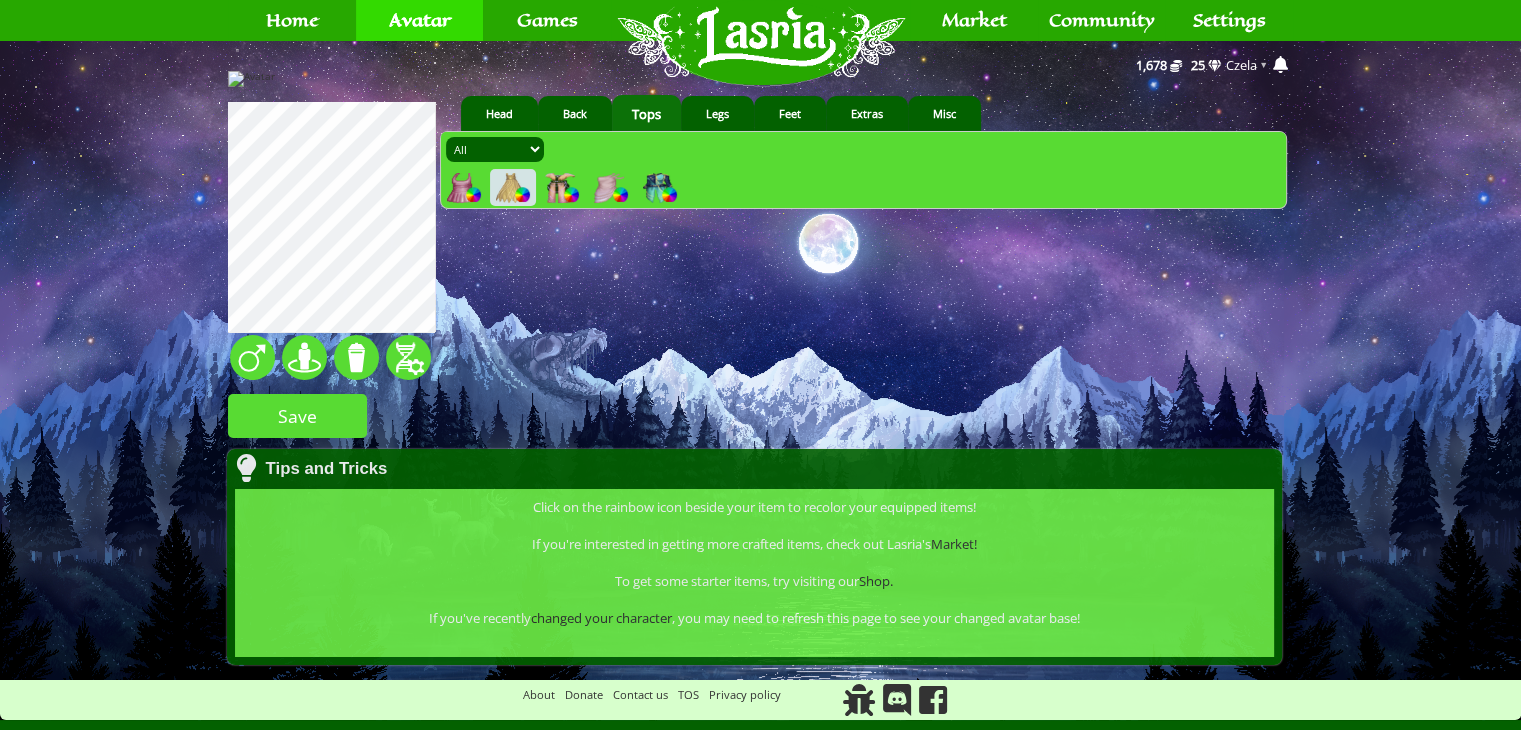 click at bounding box center [511, 188] 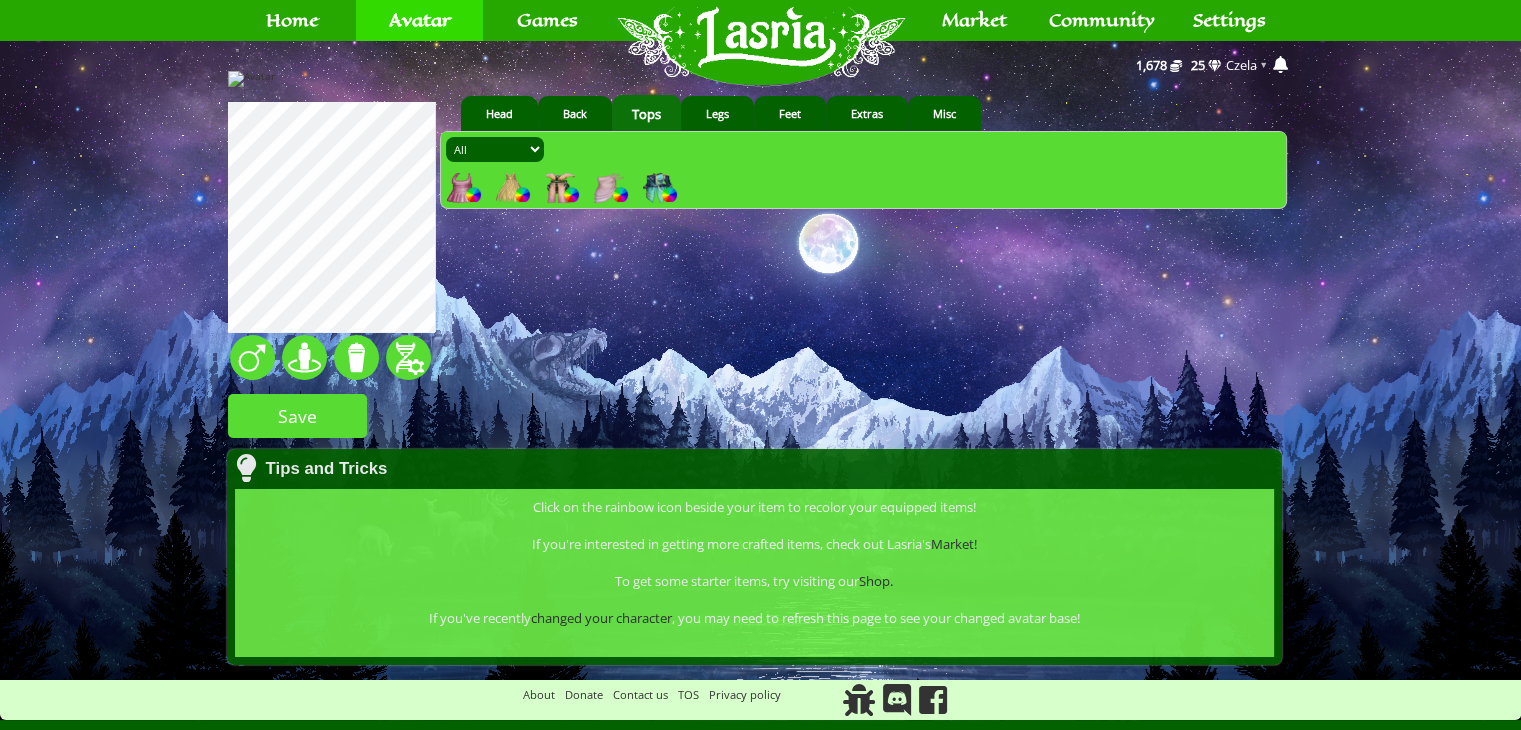 click at bounding box center (560, 188) 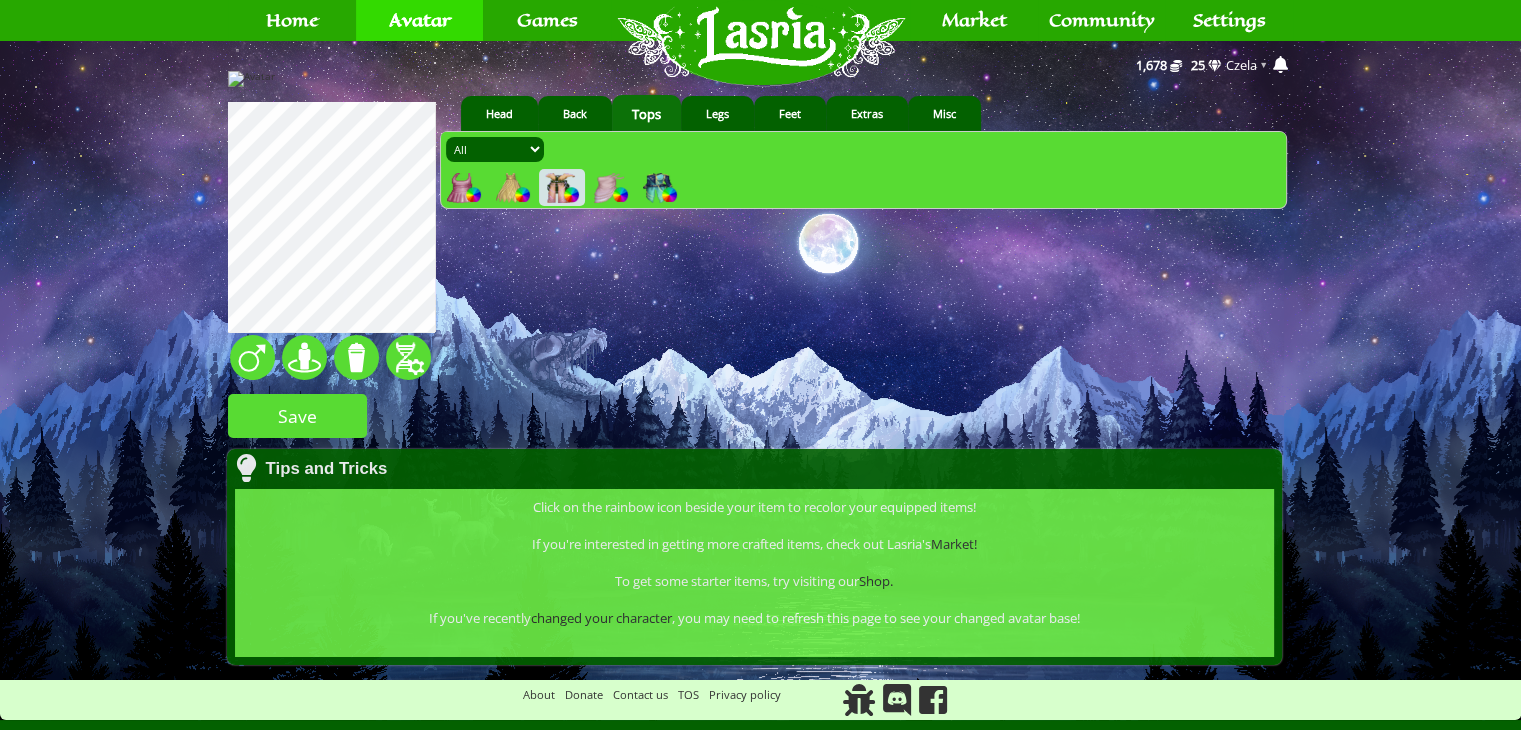 click at bounding box center [571, 194] 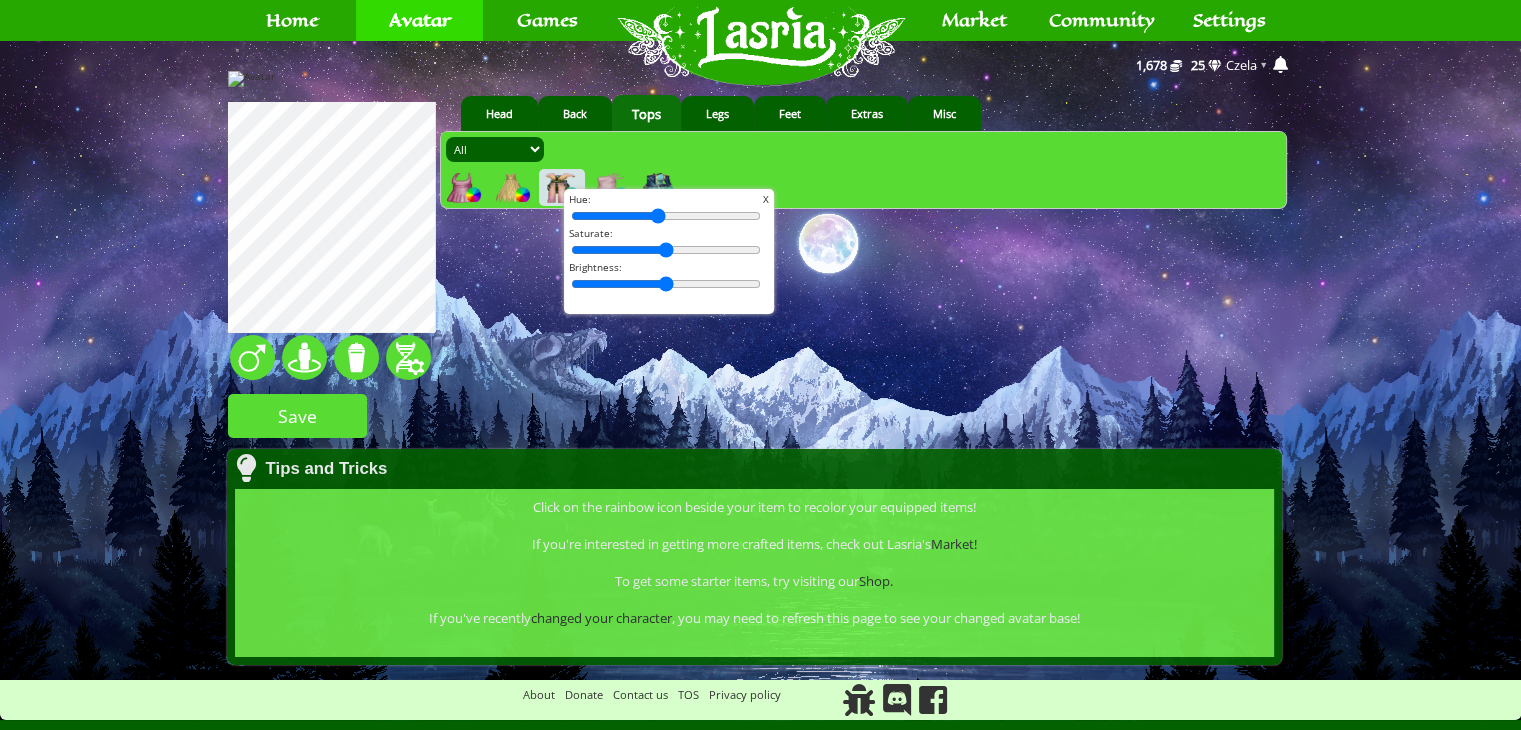 drag, startPoint x: 674, startPoint y: 425, endPoint x: 652, endPoint y: 424, distance: 22.022715 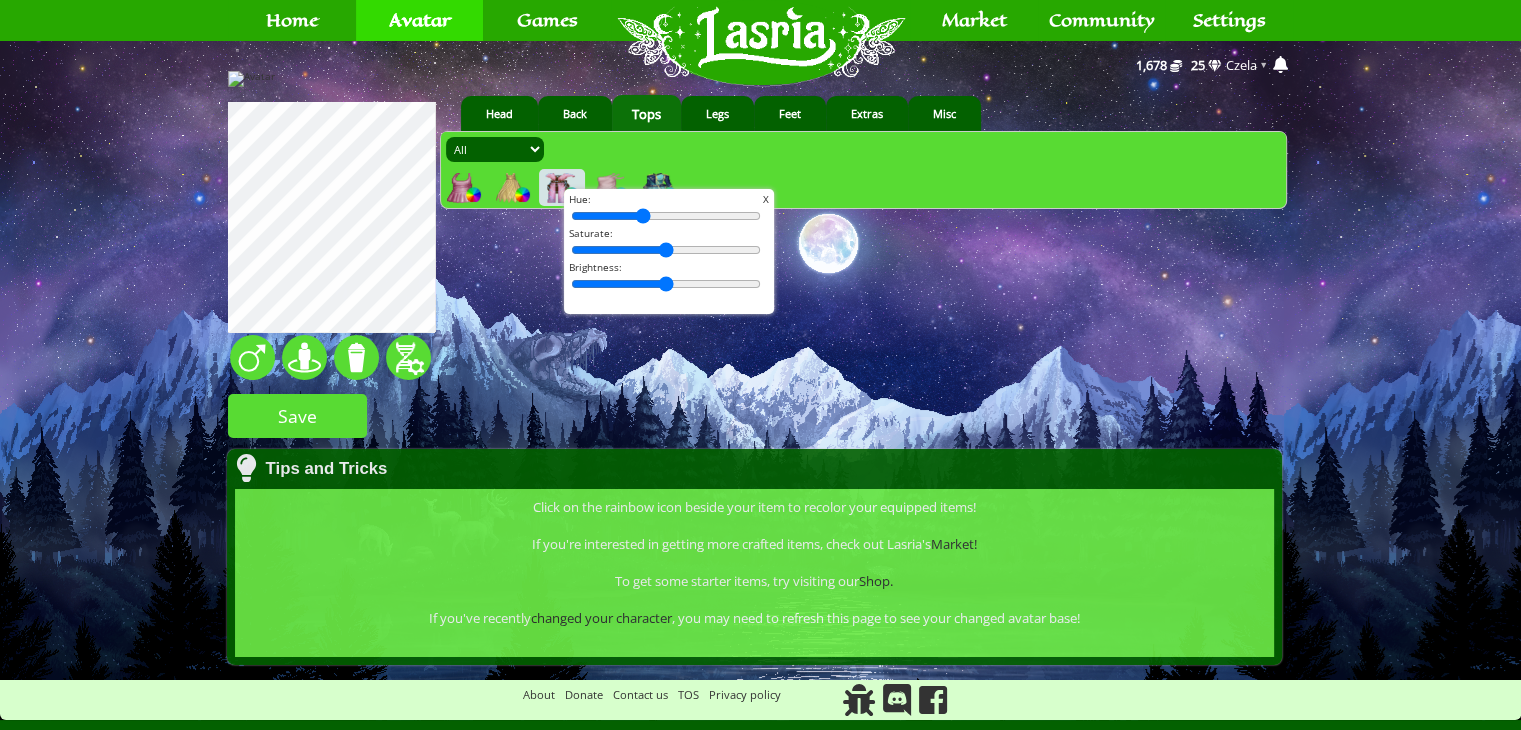 click at bounding box center [666, 216] 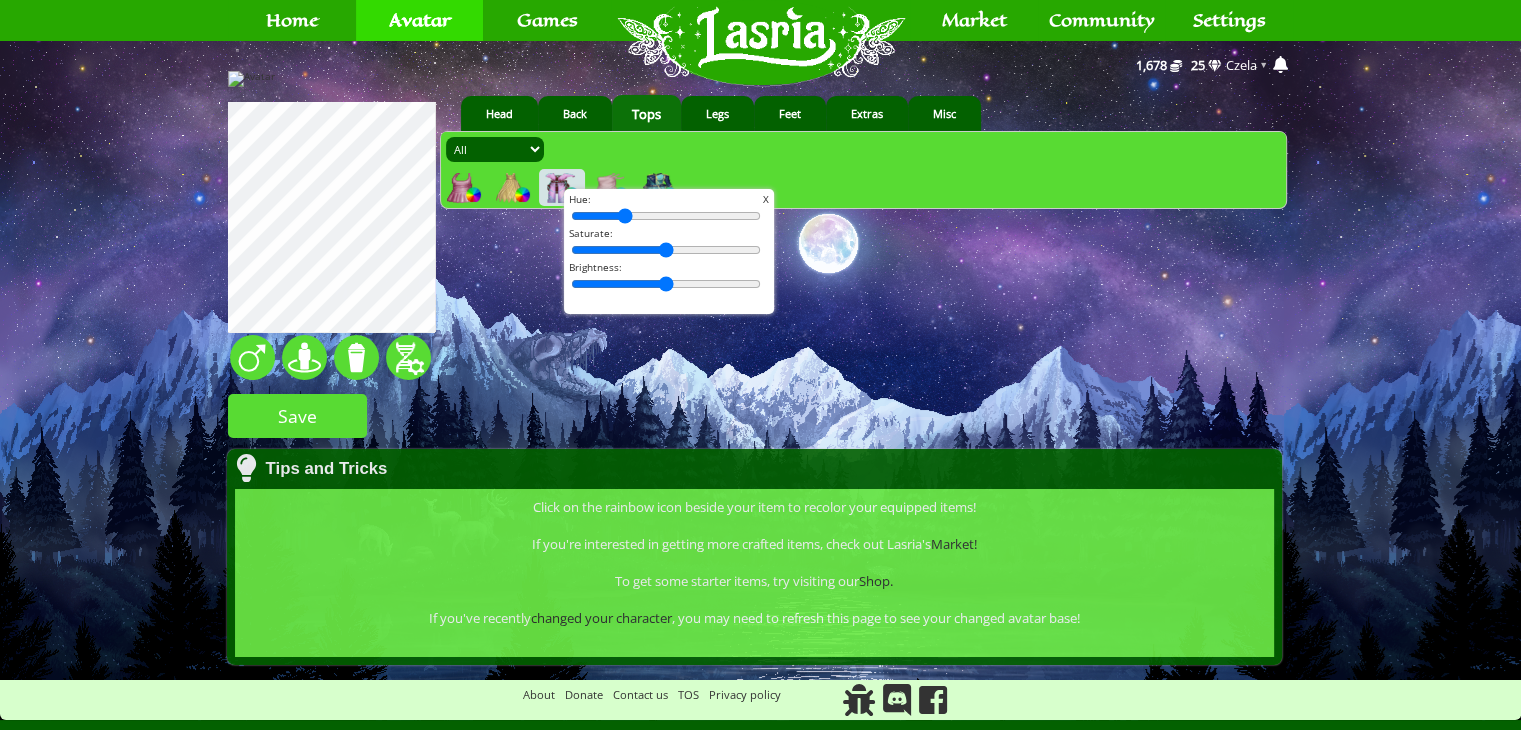 click at bounding box center [666, 216] 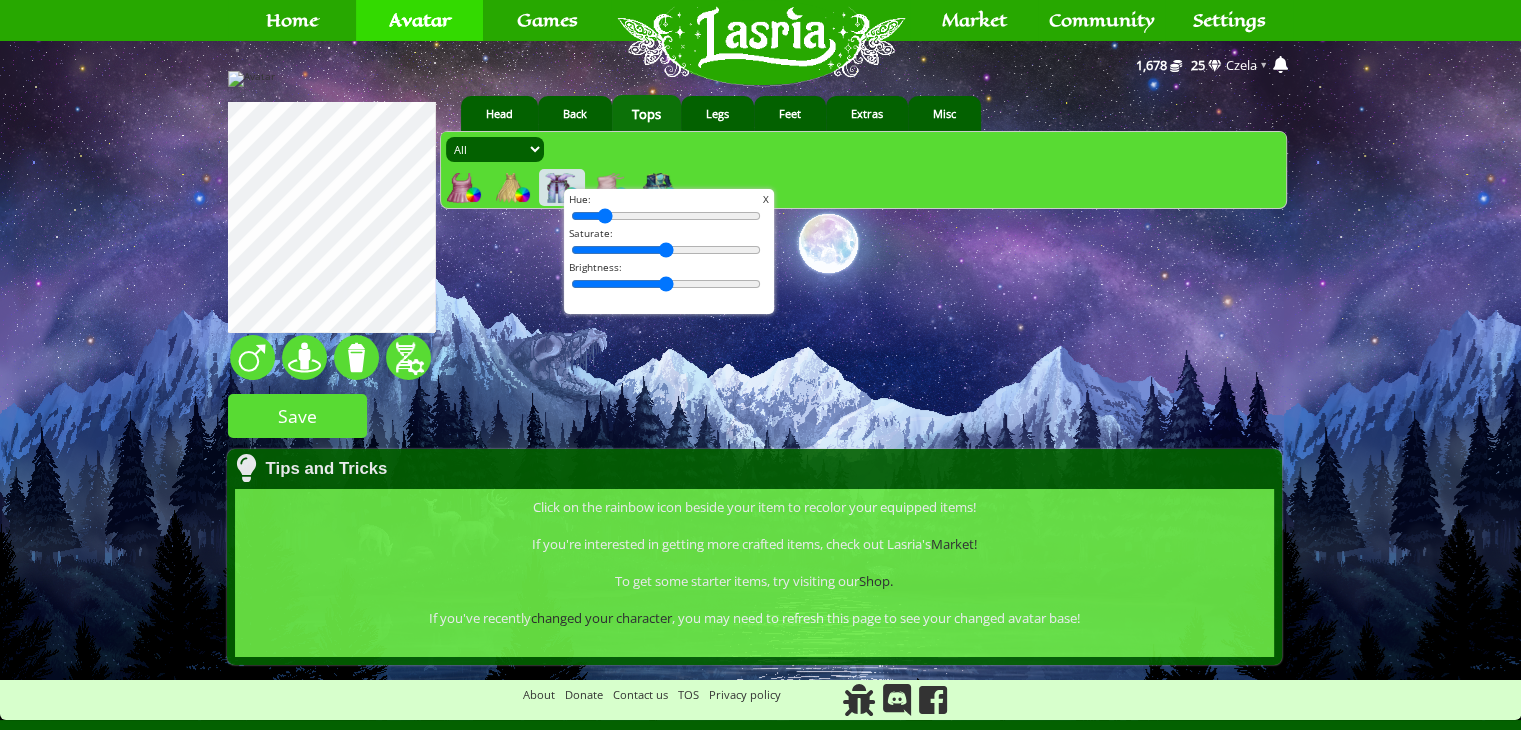 click at bounding box center [666, 216] 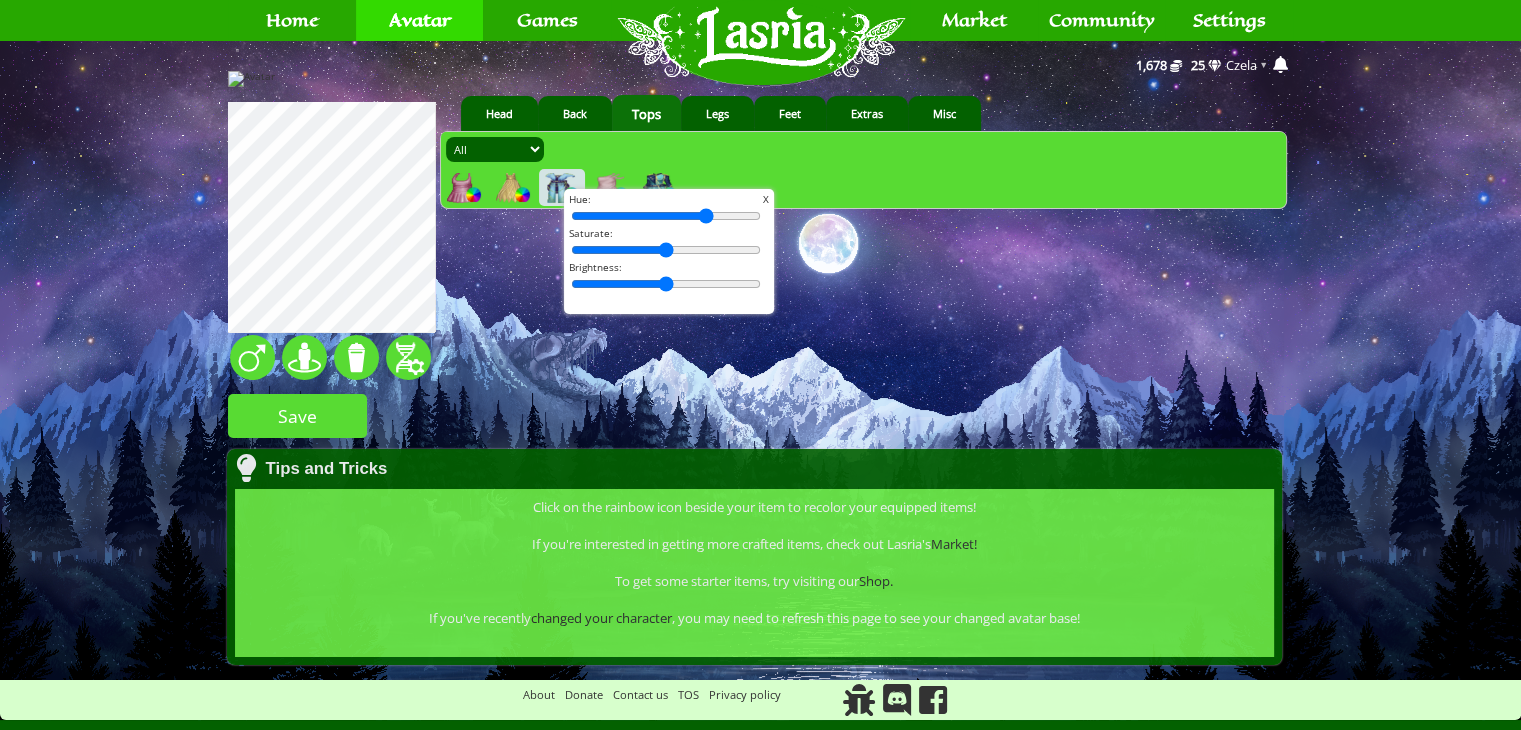 click at bounding box center [666, 216] 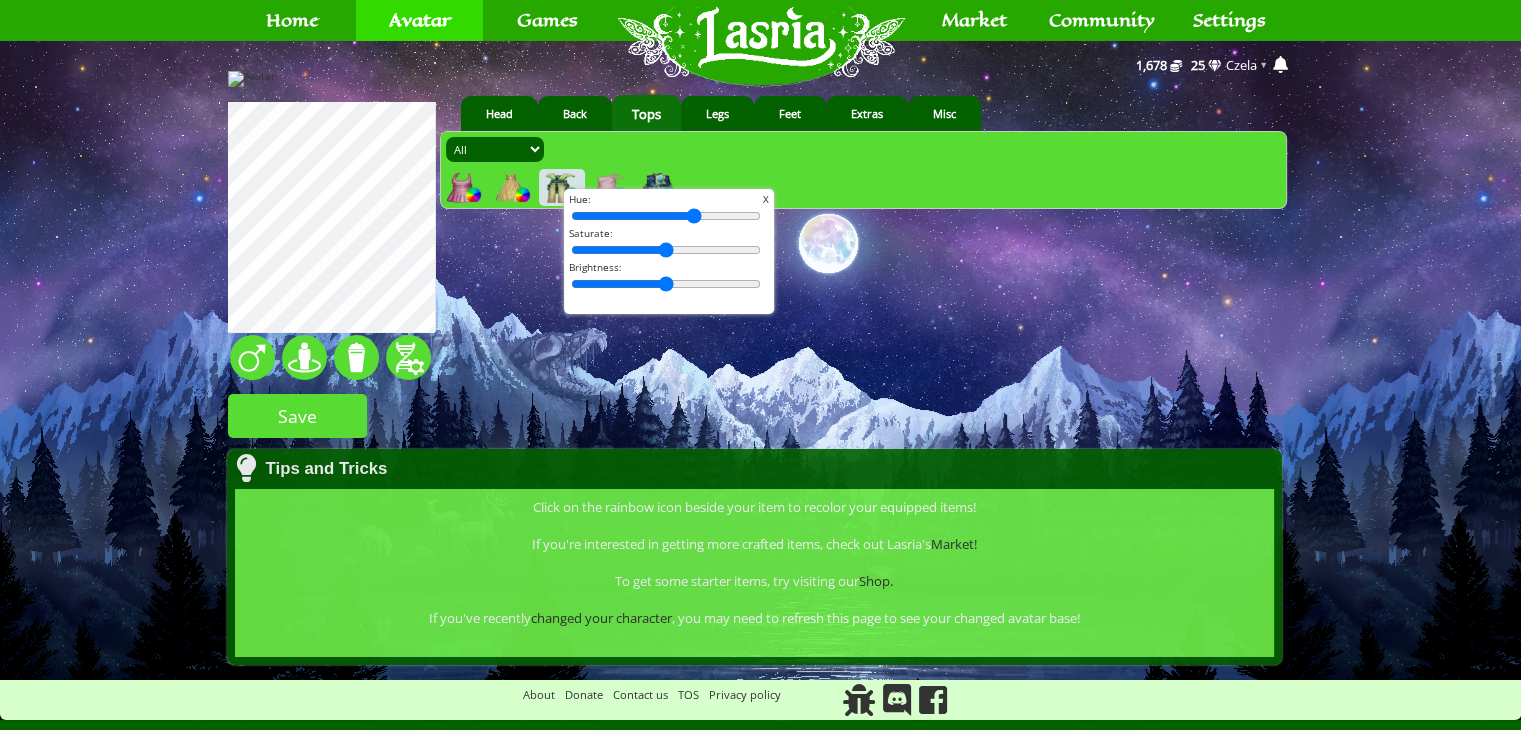 click at bounding box center [666, 216] 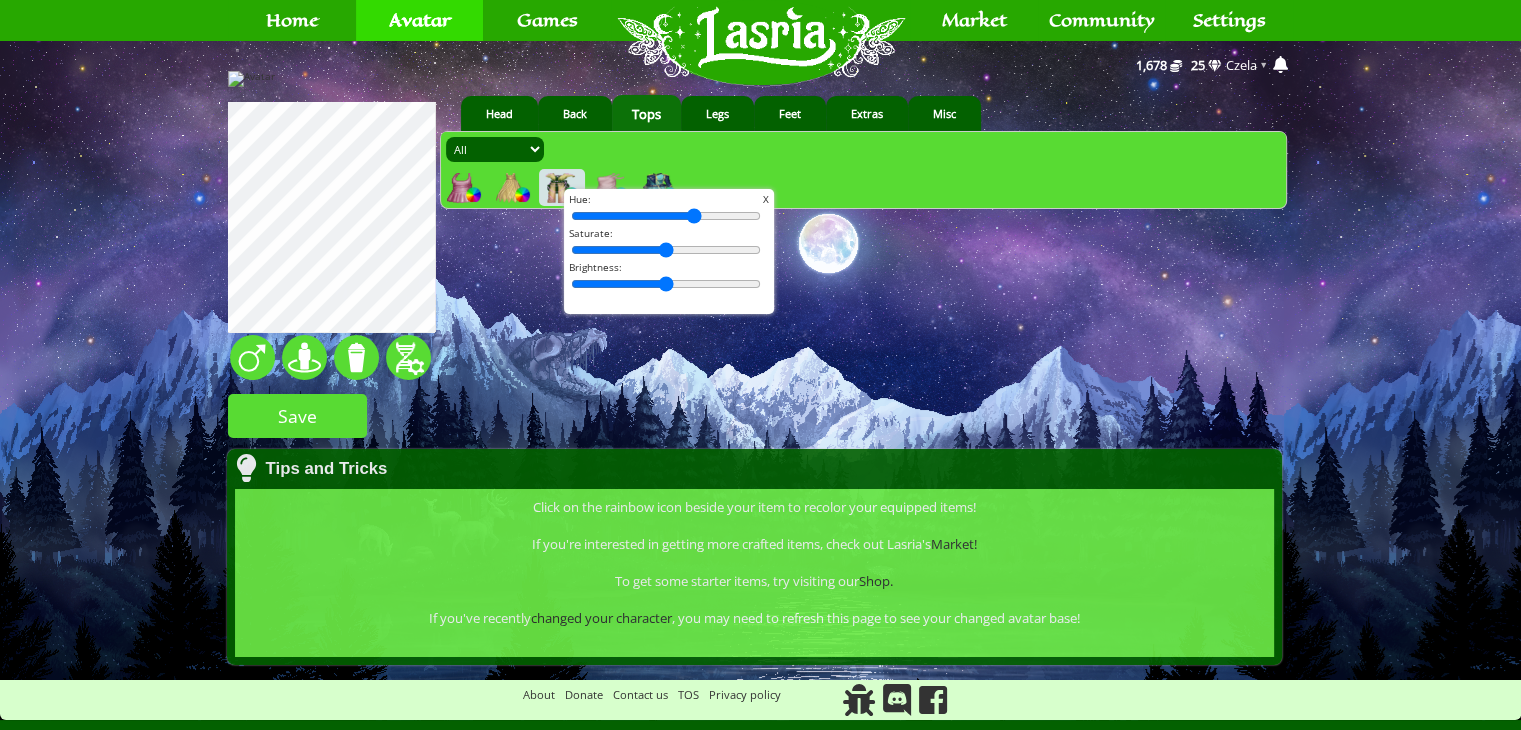 click at bounding box center [666, 216] 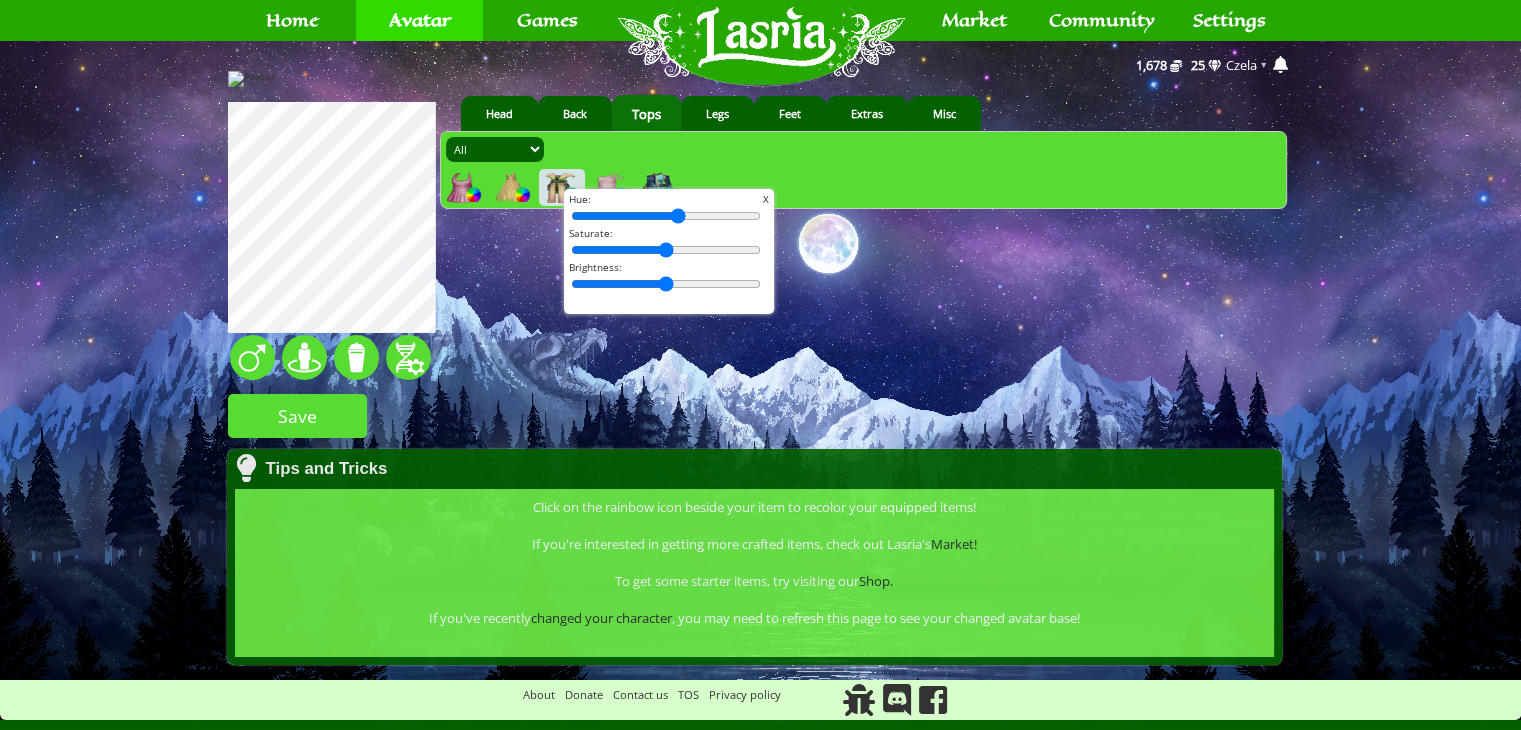 click at bounding box center [666, 216] 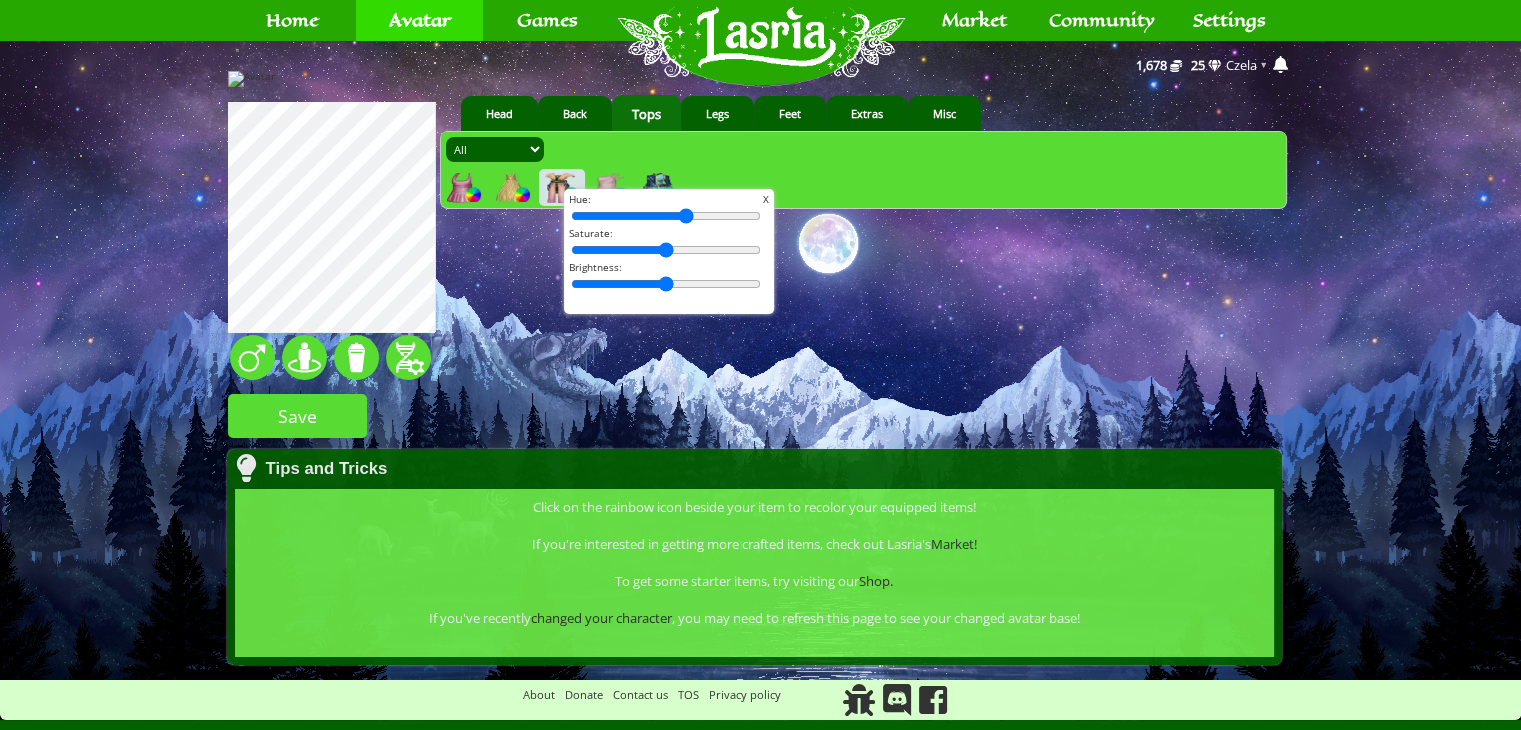 type on "63" 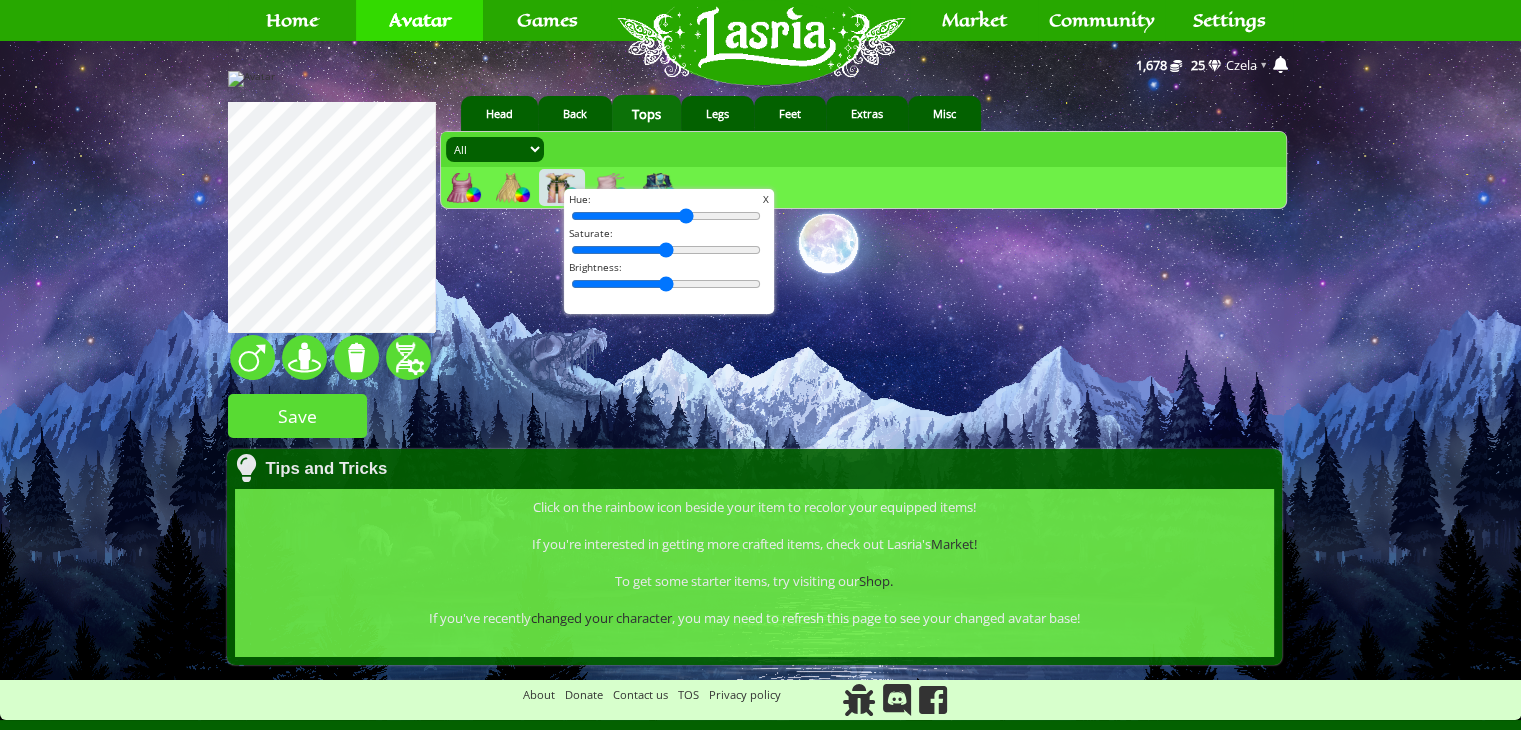 click on "serpent
20
1
1" at bounding box center (760, 383) 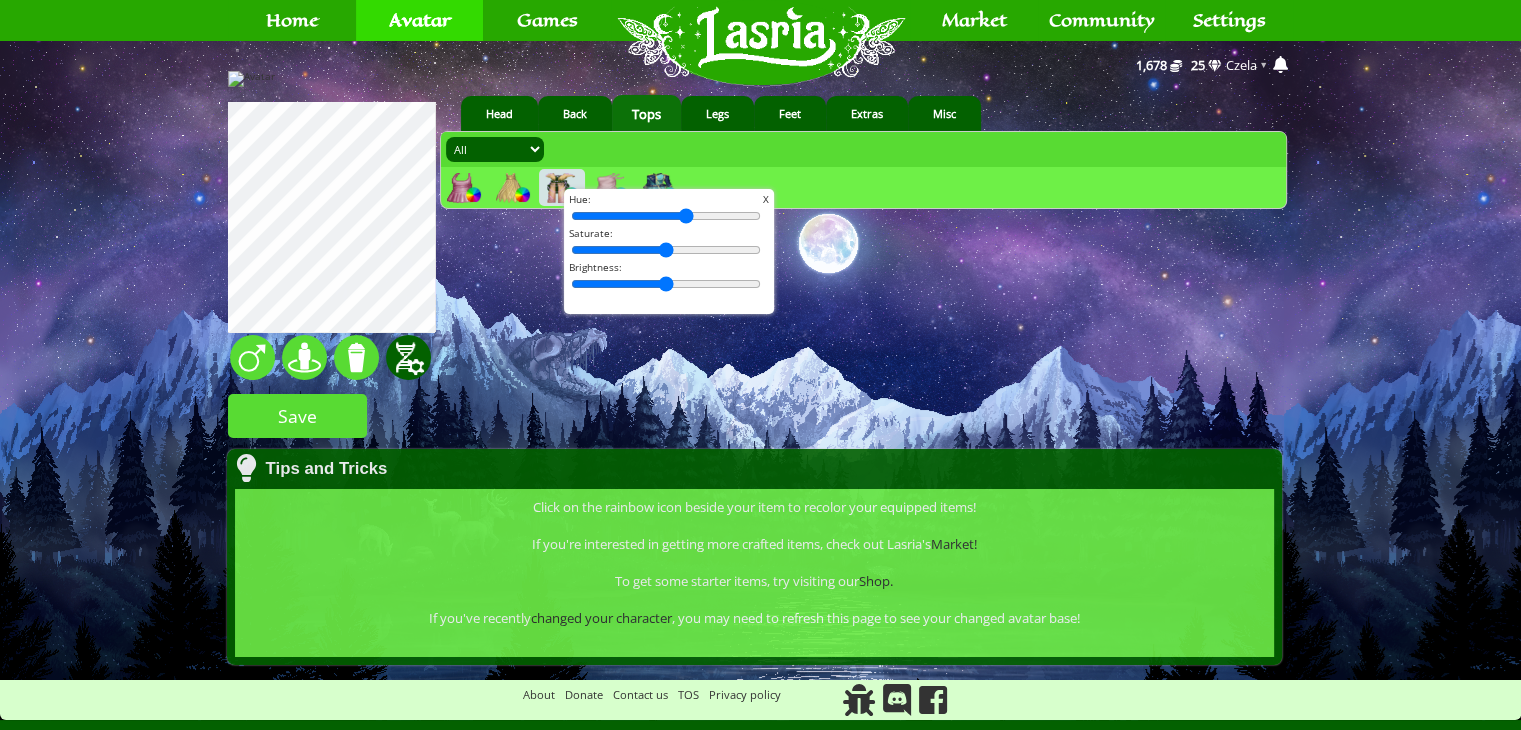 click at bounding box center (408, 357) 